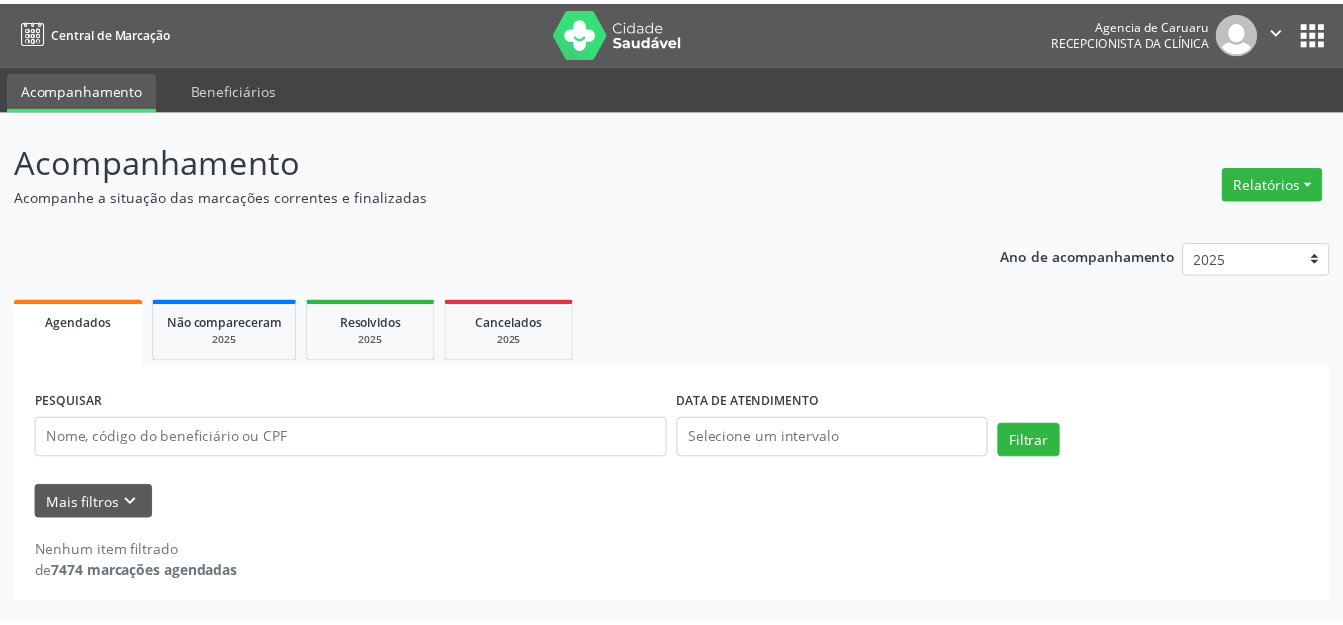 scroll, scrollTop: 0, scrollLeft: 0, axis: both 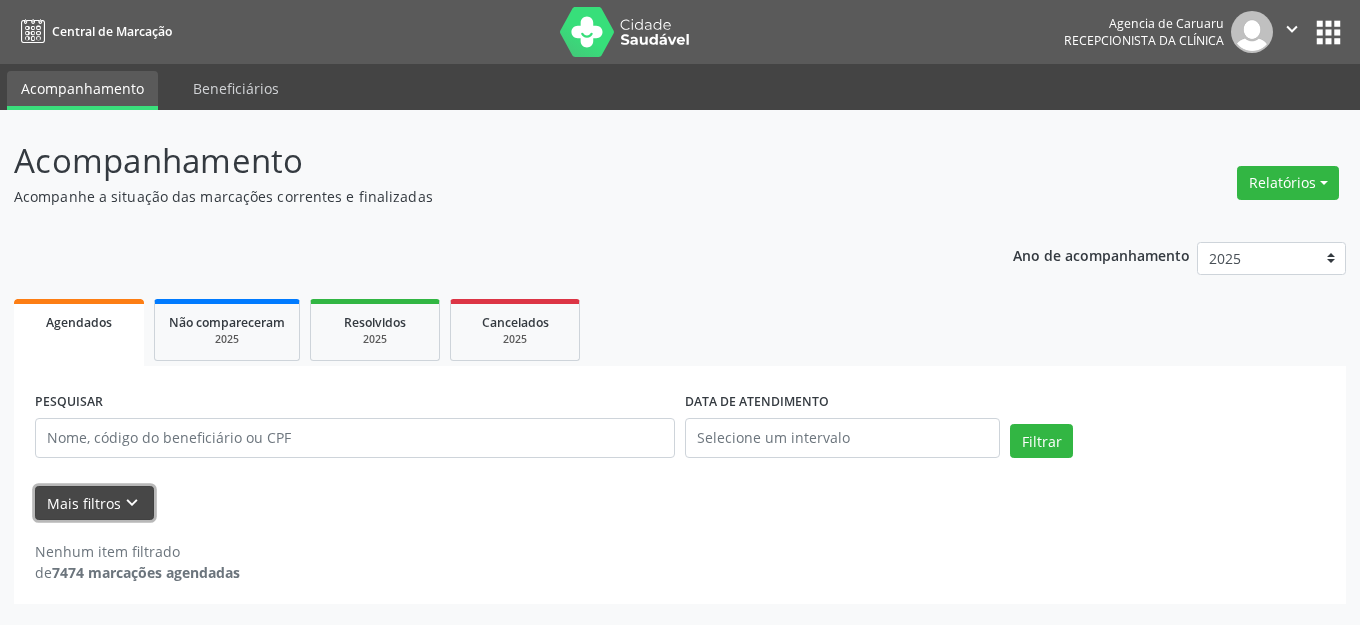 click on "Mais filtros
keyboard_arrow_down" at bounding box center [94, 503] 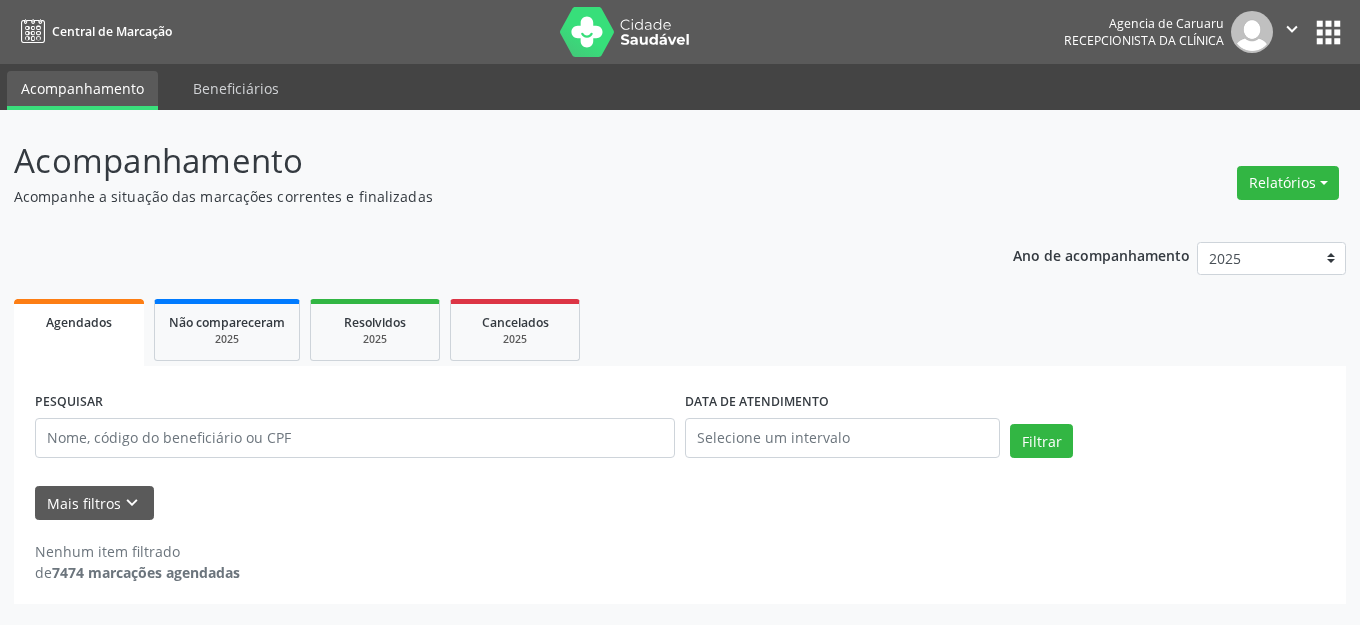 click on "UNIDADE EXECUTANTE" at bounding box center (0, 0) 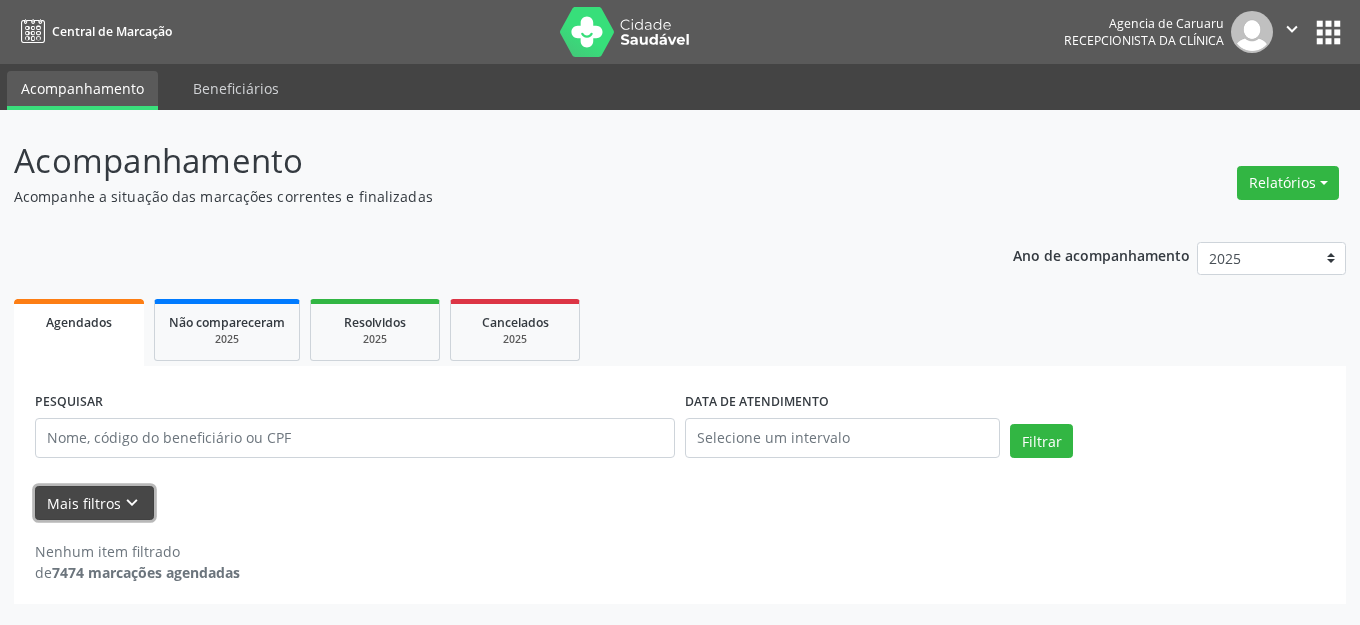 drag, startPoint x: 49, startPoint y: 494, endPoint x: 70, endPoint y: 521, distance: 34.20526 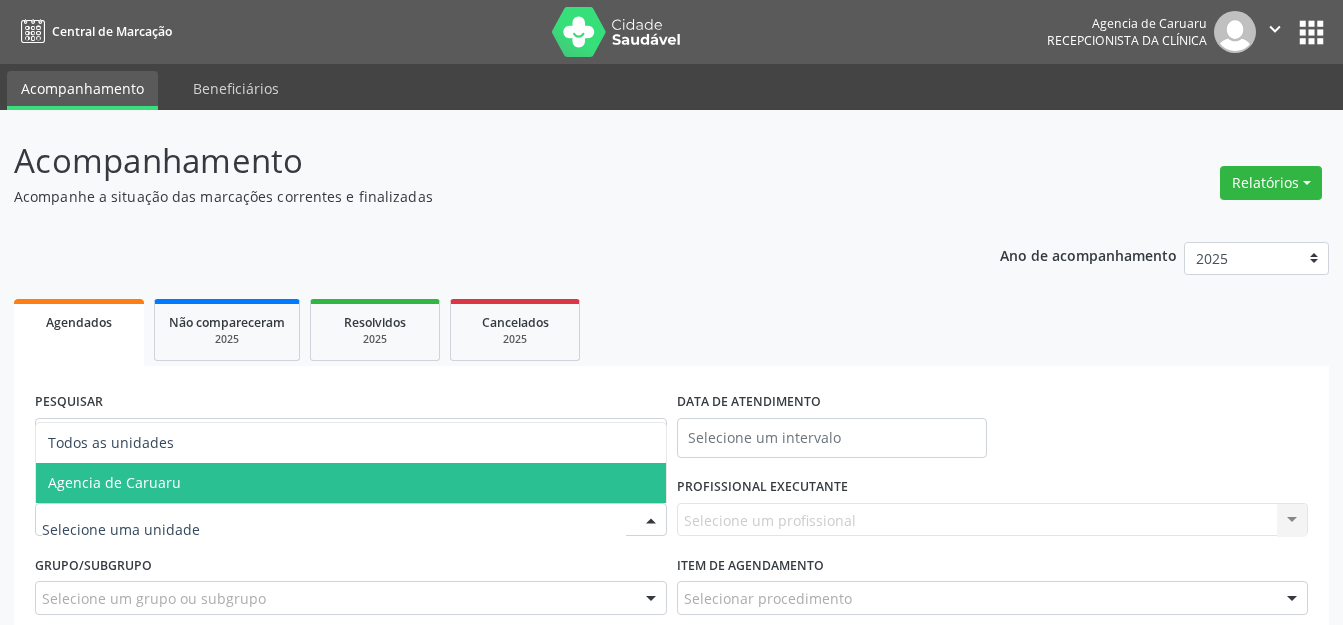 click on "Agencia de Caruaru" at bounding box center [351, 483] 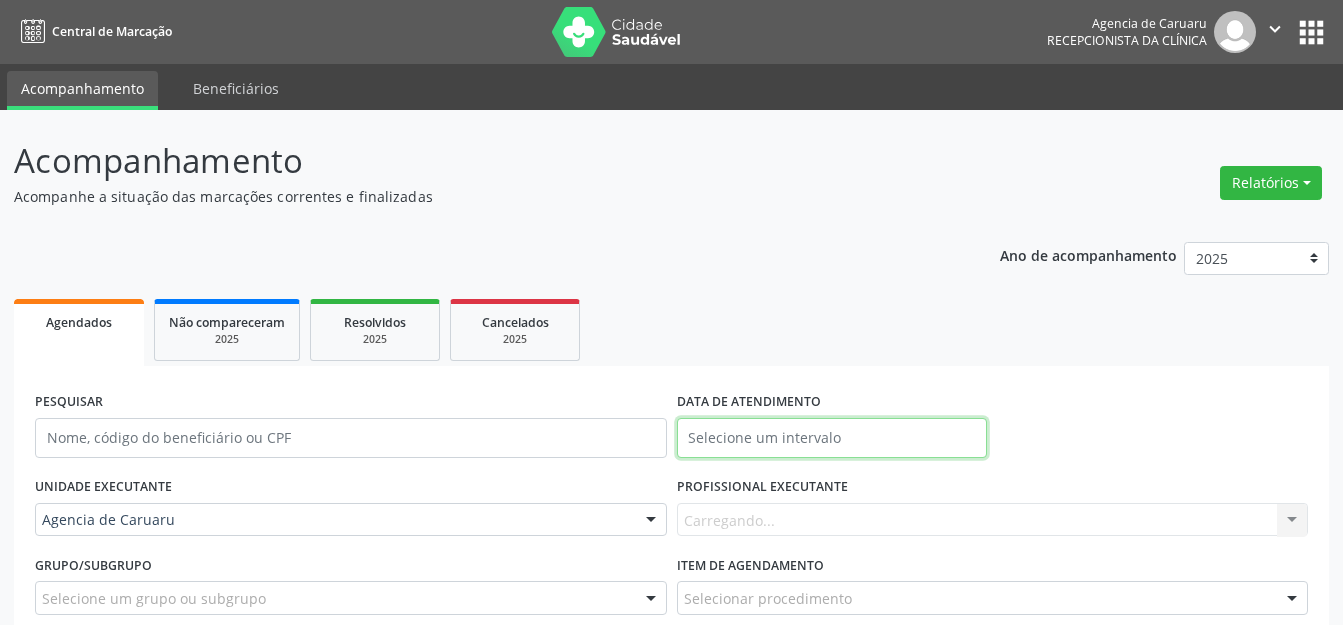 click at bounding box center [832, 438] 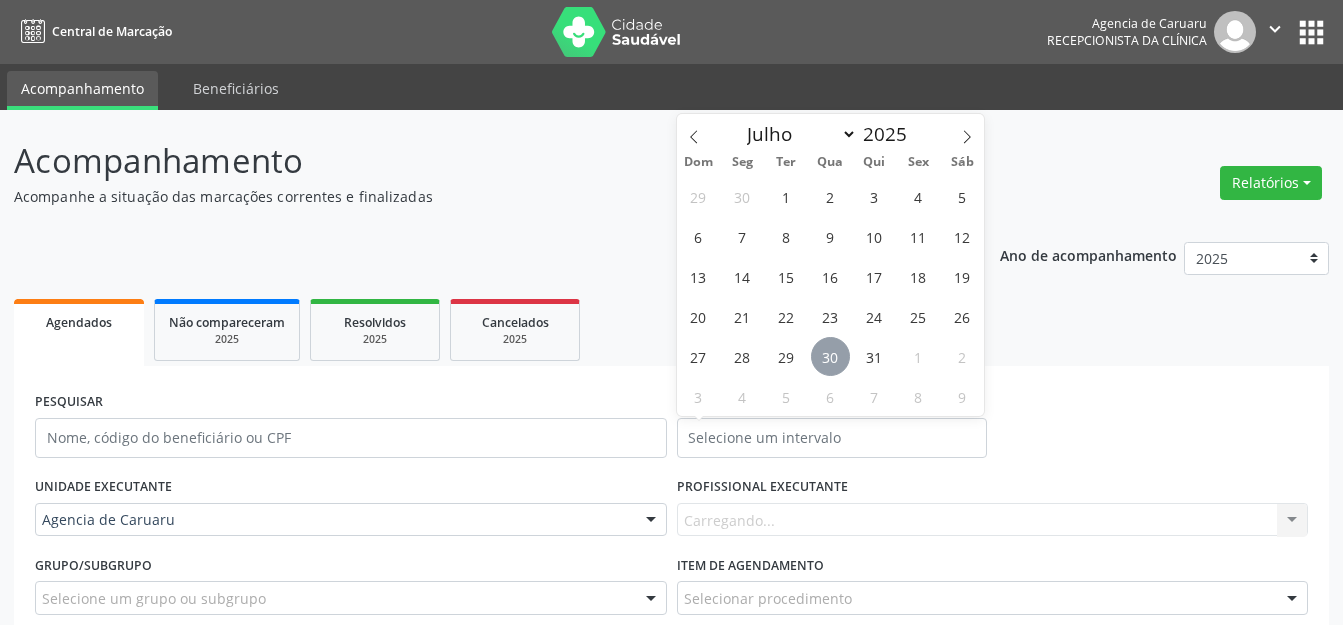 click on "30" at bounding box center (830, 356) 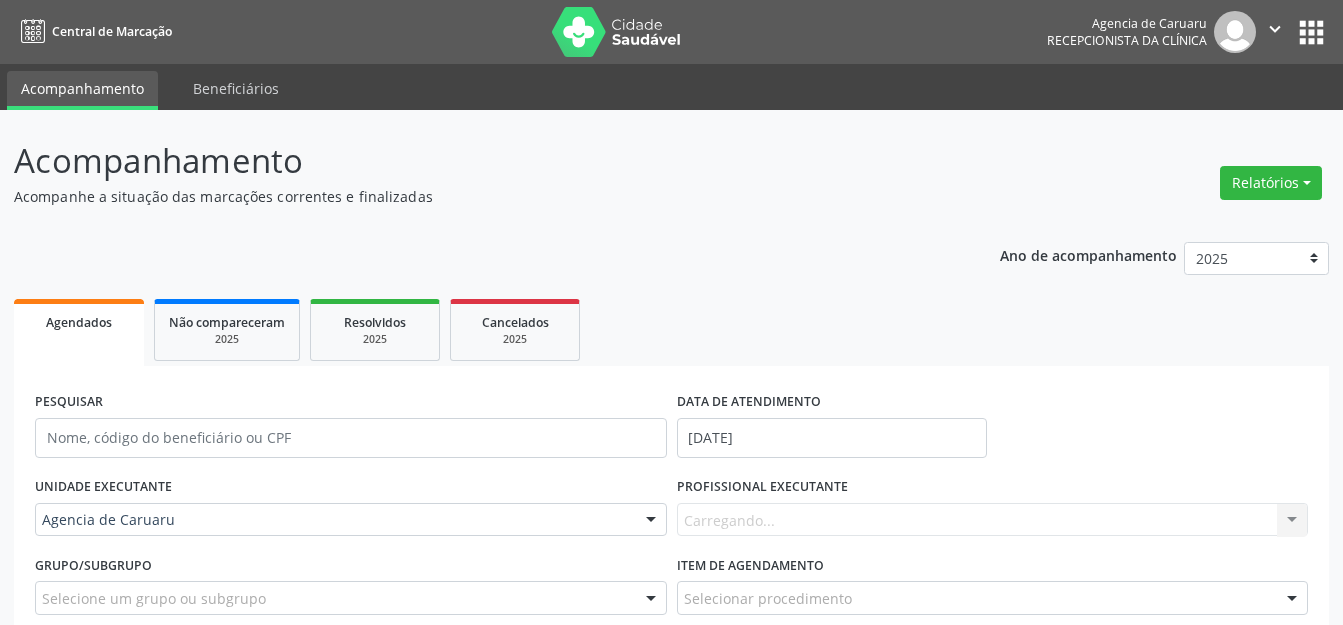 click on "PROFISSIONAL EXECUTANTE" at bounding box center (762, 487) 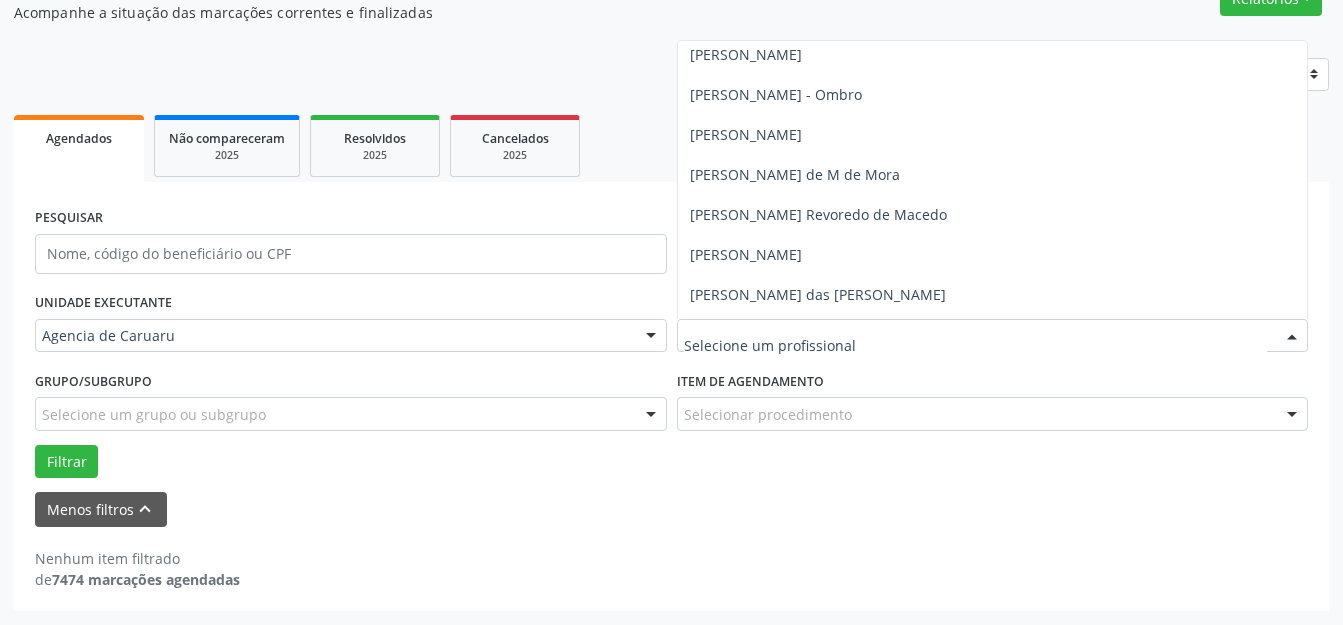 scroll, scrollTop: 800, scrollLeft: 0, axis: vertical 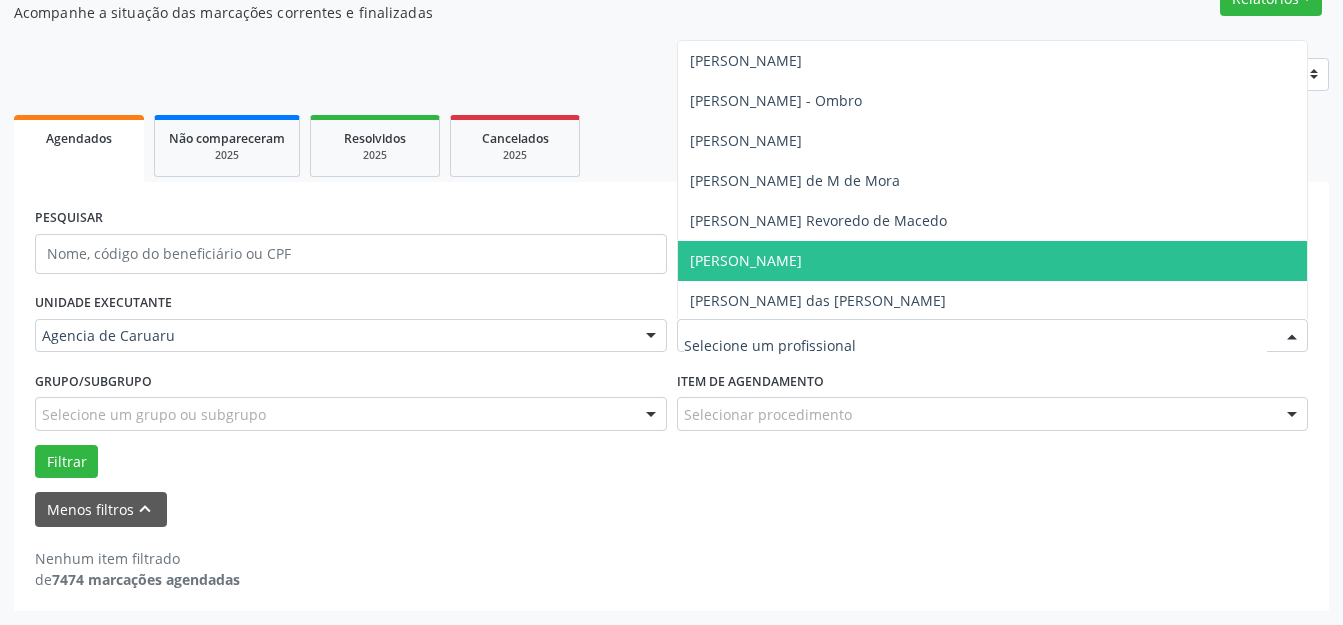 click on "[PERSON_NAME]" at bounding box center [746, 260] 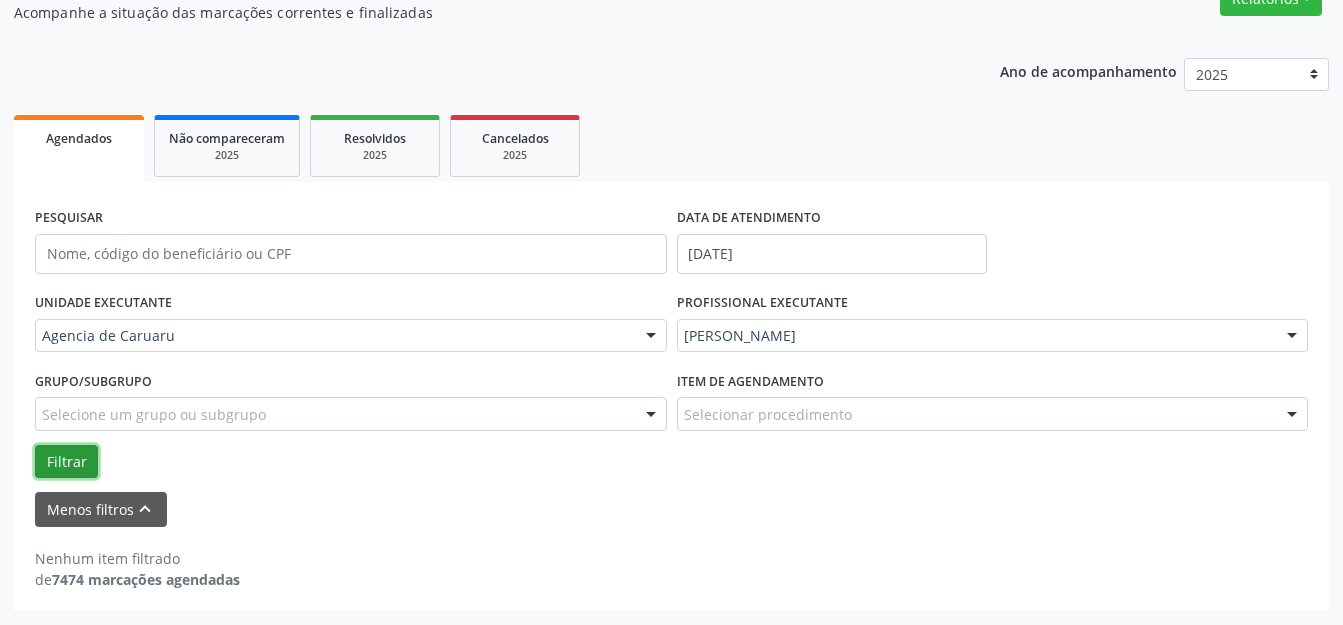 click on "Filtrar" at bounding box center [66, 462] 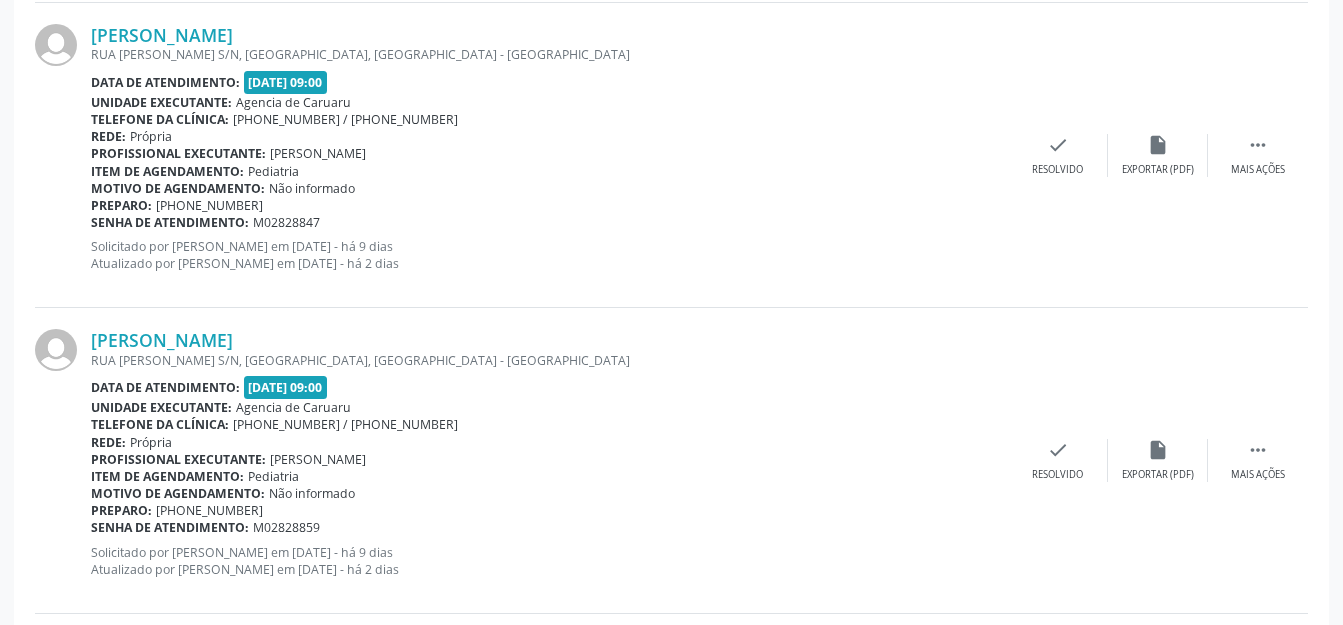 scroll, scrollTop: 2041, scrollLeft: 0, axis: vertical 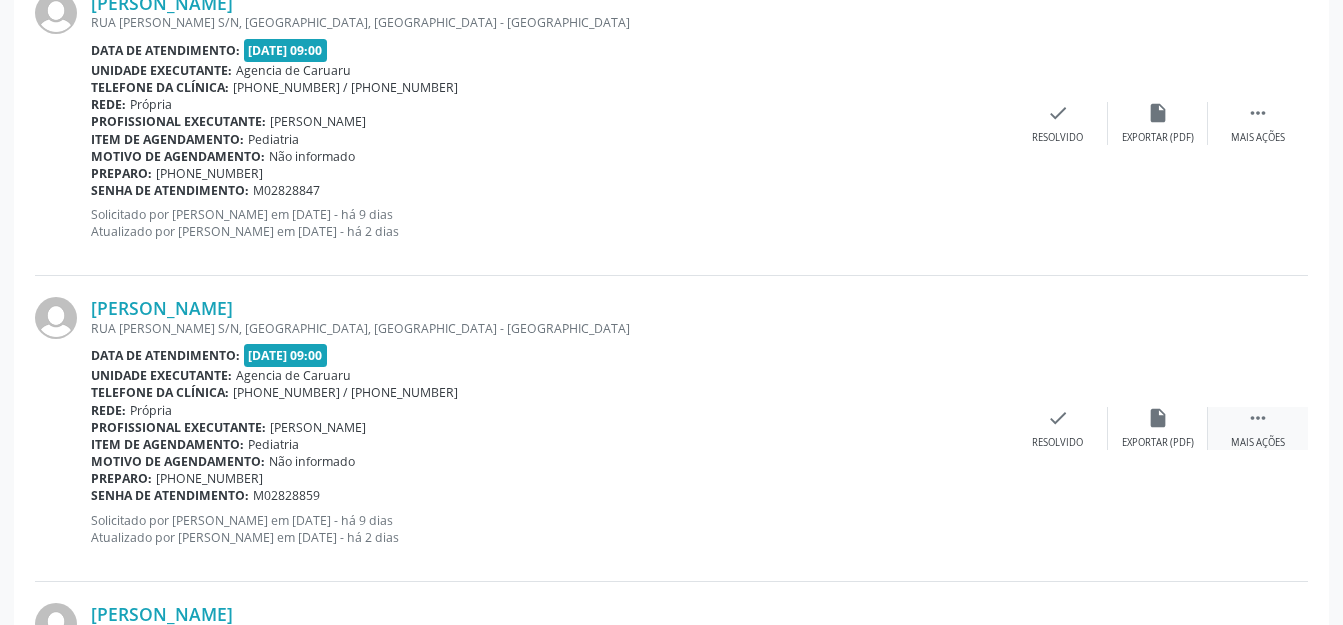 click on "" at bounding box center (1258, 418) 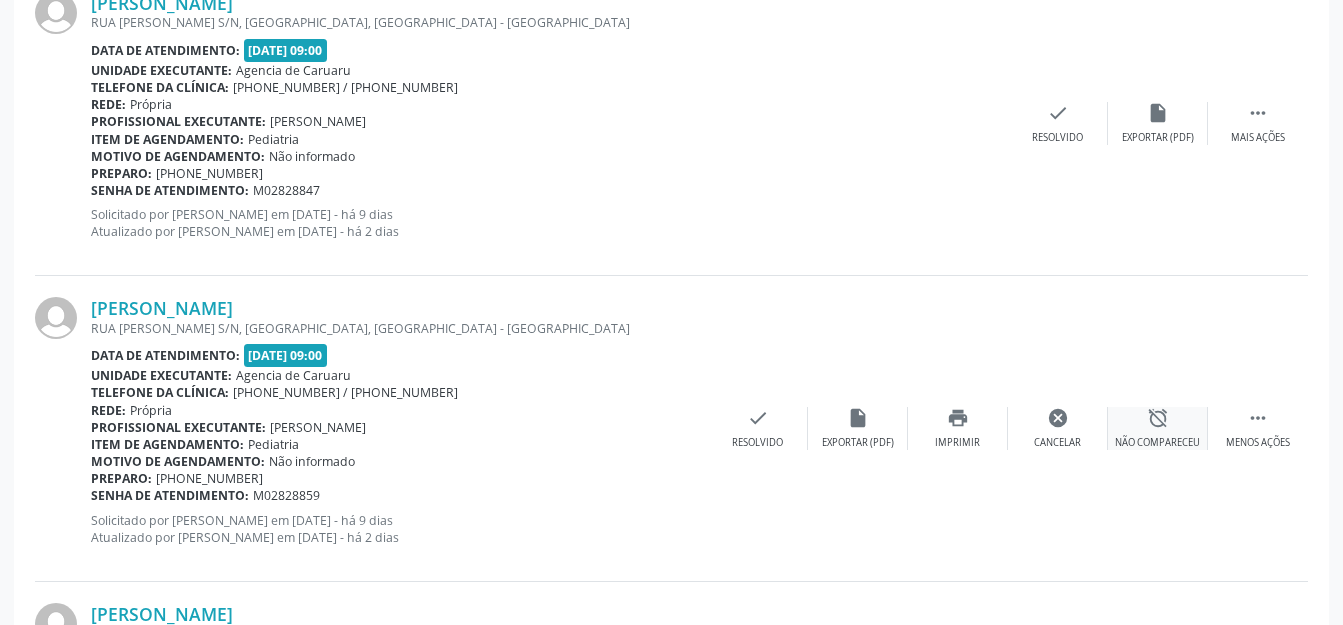 click on "alarm_off
Não compareceu" at bounding box center (1158, 428) 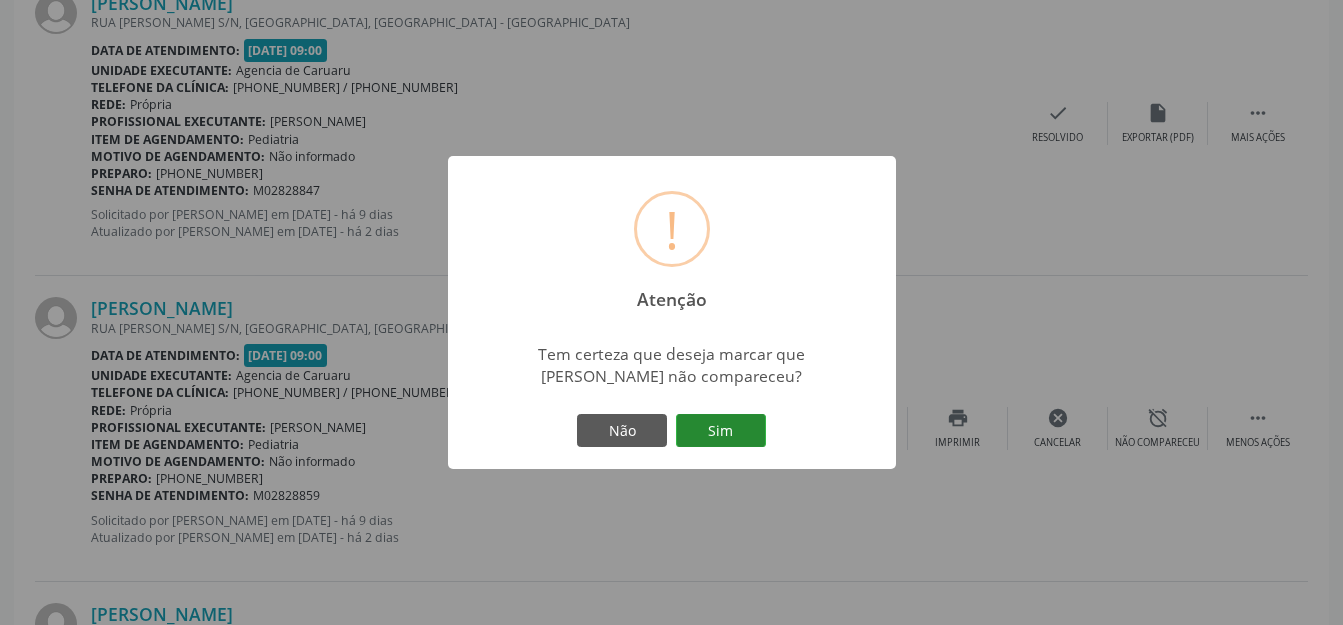 click on "Sim" at bounding box center (721, 431) 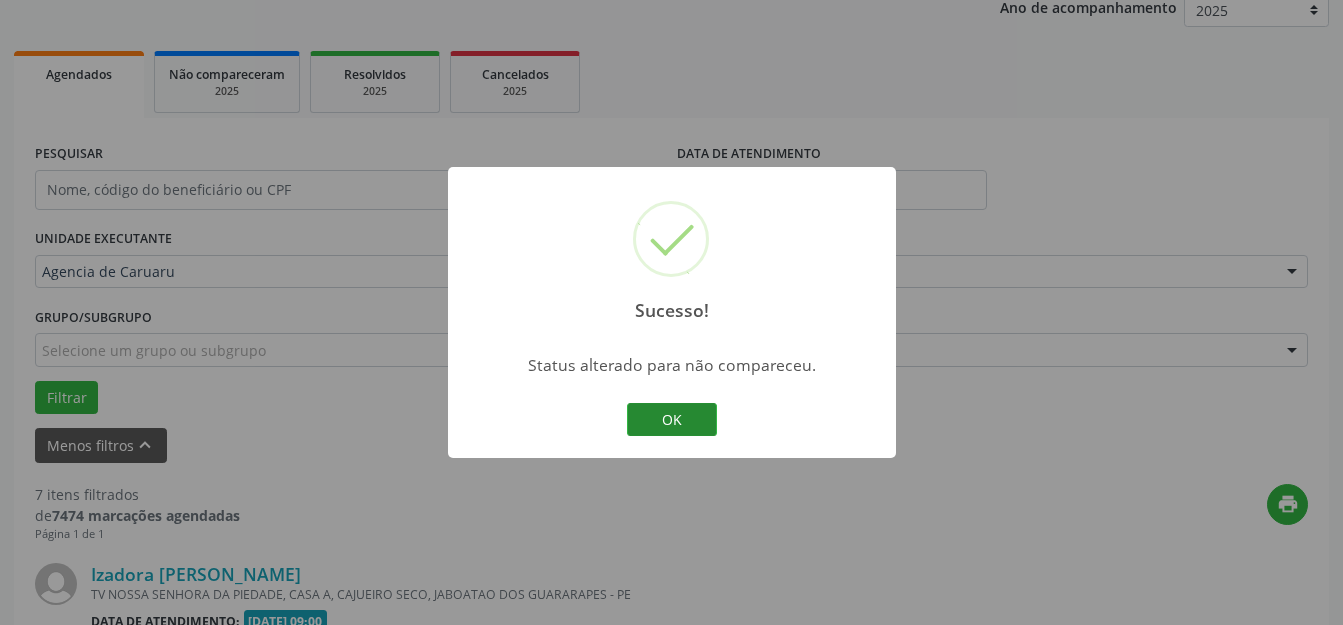 scroll, scrollTop: 2041, scrollLeft: 0, axis: vertical 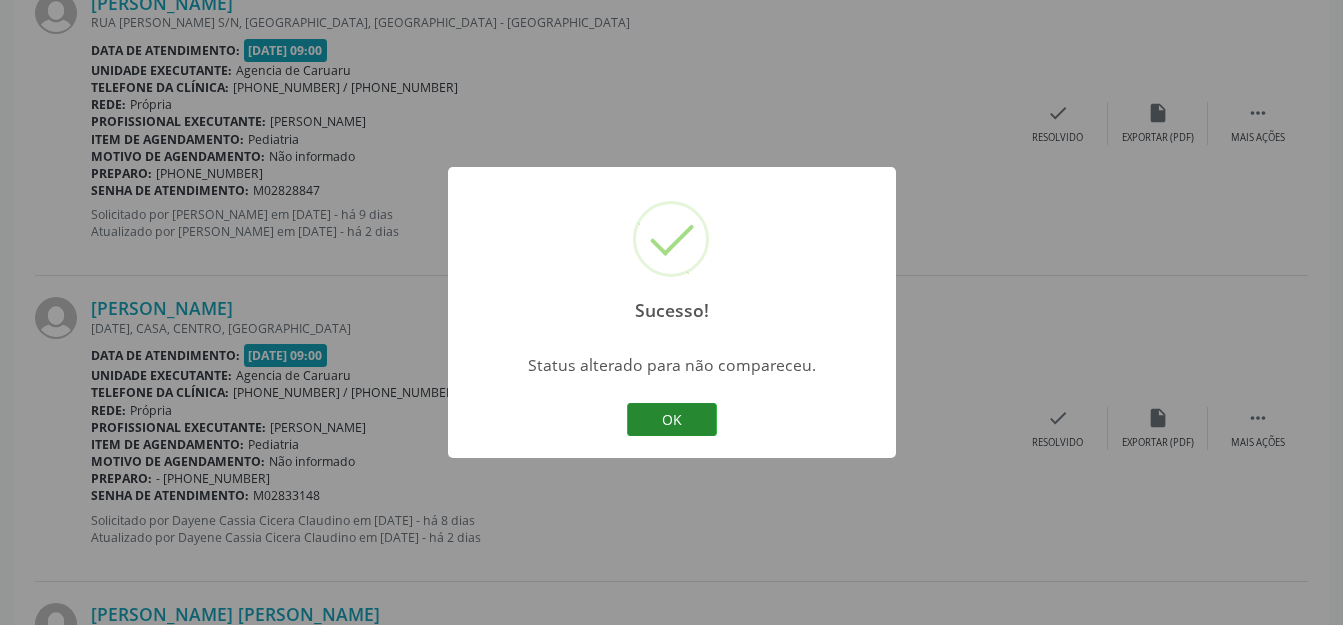 click on "OK" at bounding box center [672, 420] 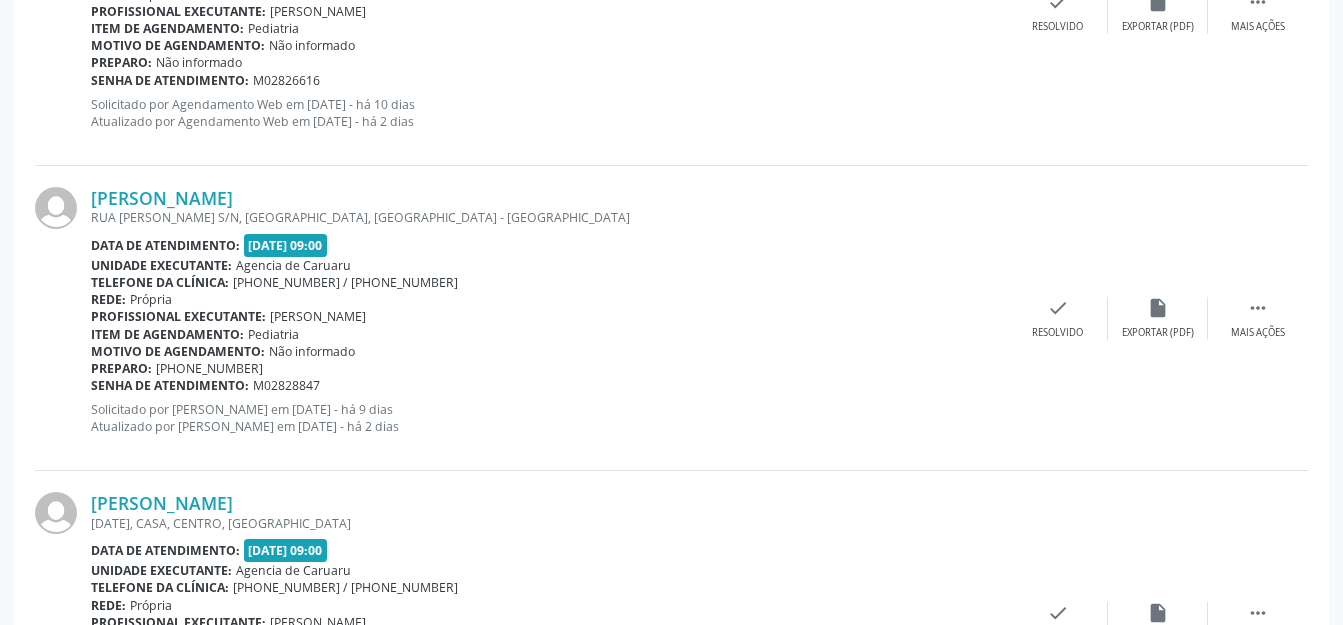 scroll, scrollTop: 1636, scrollLeft: 0, axis: vertical 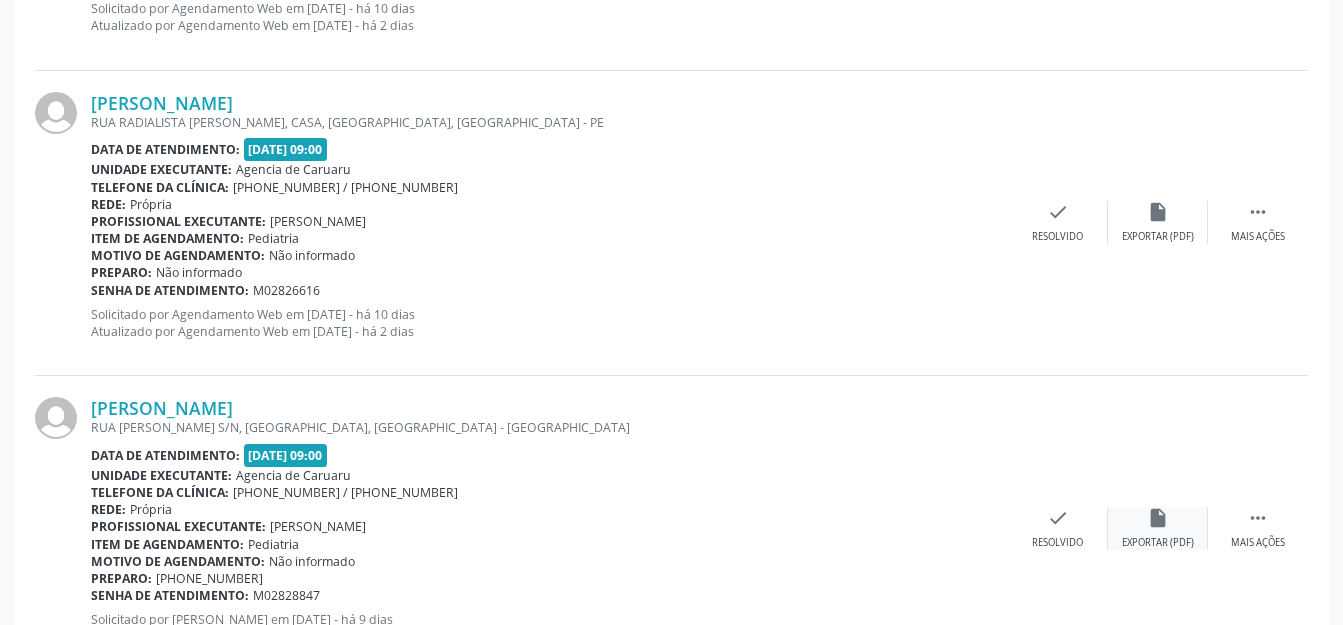click on "insert_drive_file
Exportar (PDF)" at bounding box center (1158, 528) 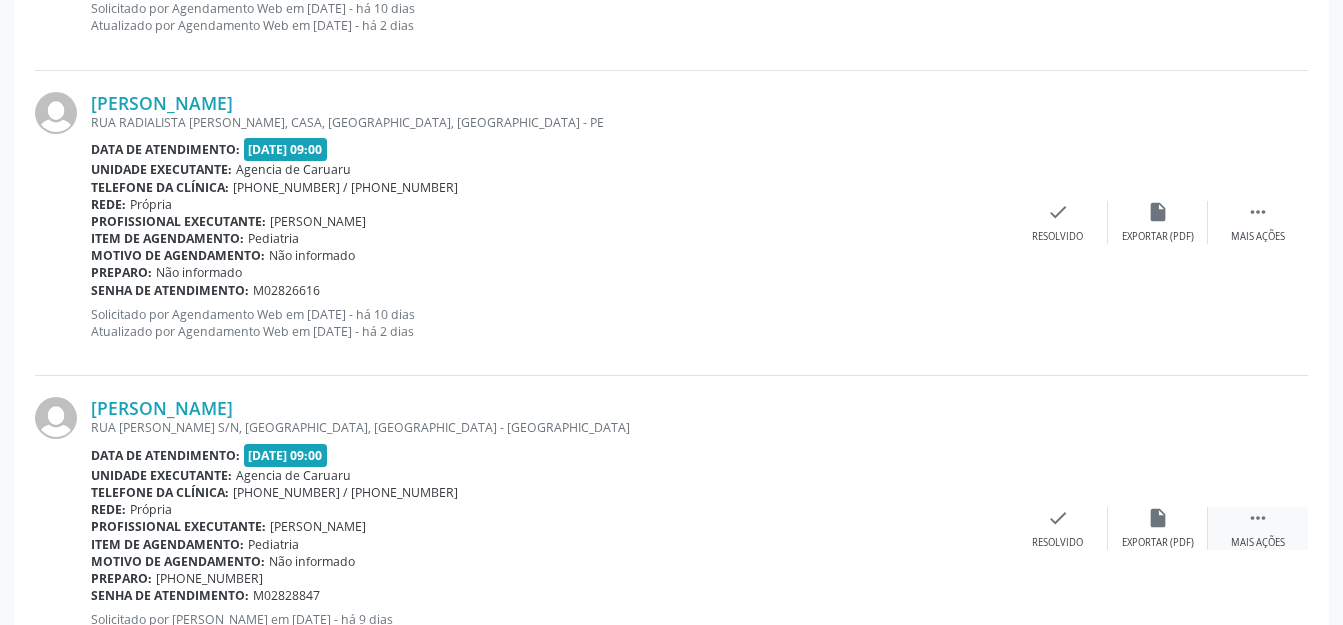 click on "
Mais ações" at bounding box center [1258, 528] 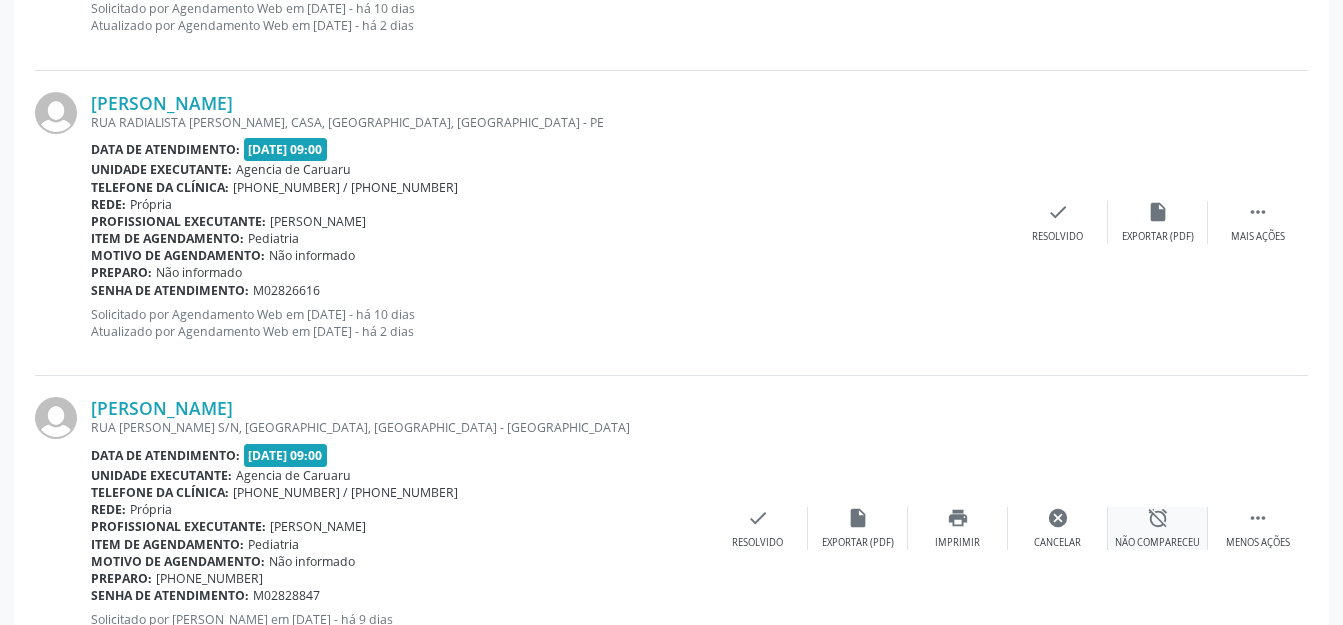 click on "alarm_off
Não compareceu" at bounding box center (1158, 528) 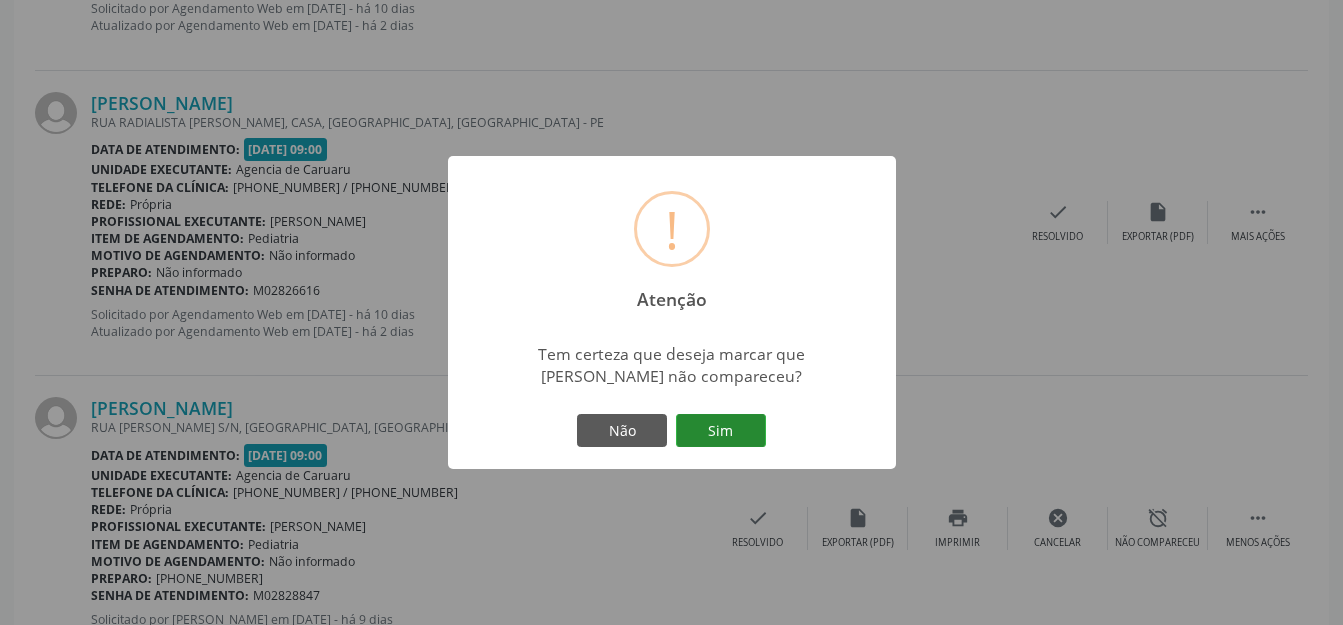 click on "Sim" at bounding box center (721, 431) 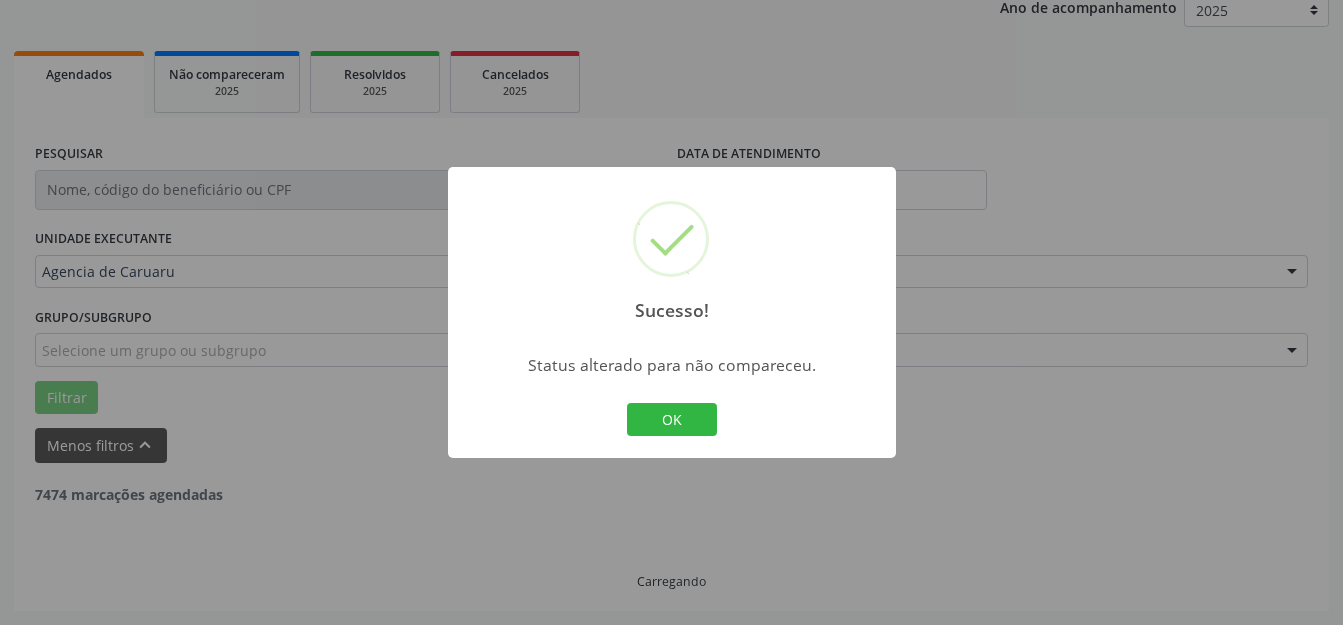 scroll, scrollTop: 248, scrollLeft: 0, axis: vertical 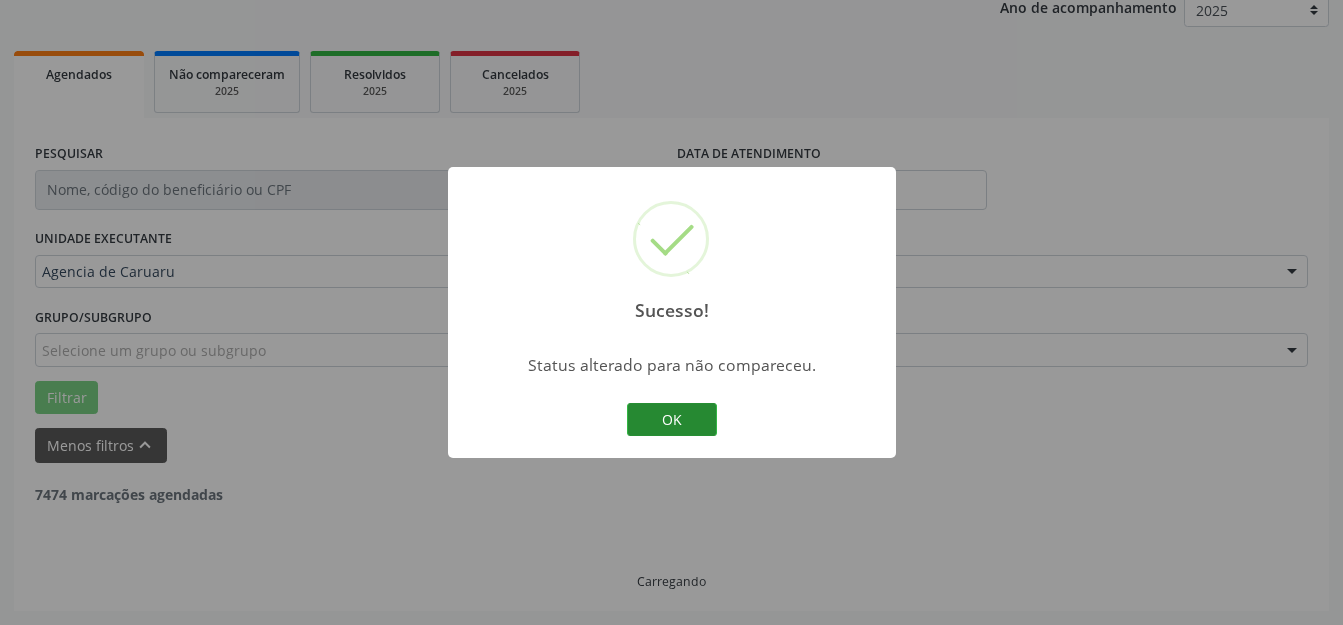 click on "OK" at bounding box center [672, 420] 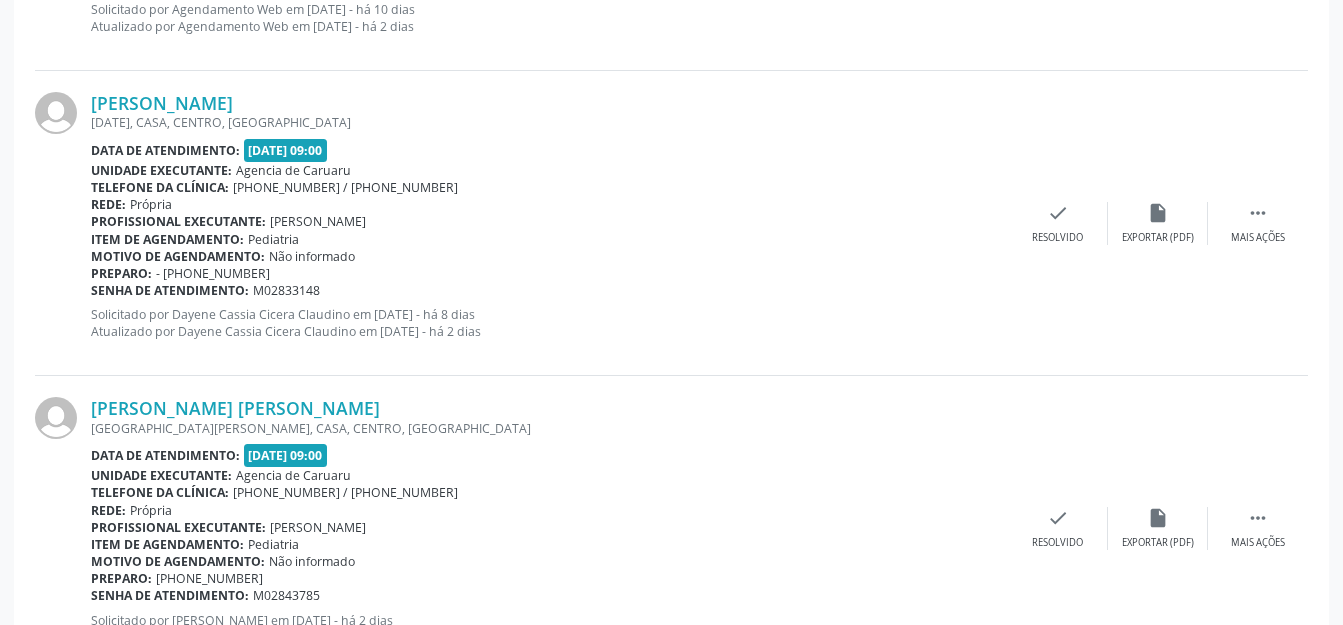 scroll, scrollTop: 2031, scrollLeft: 0, axis: vertical 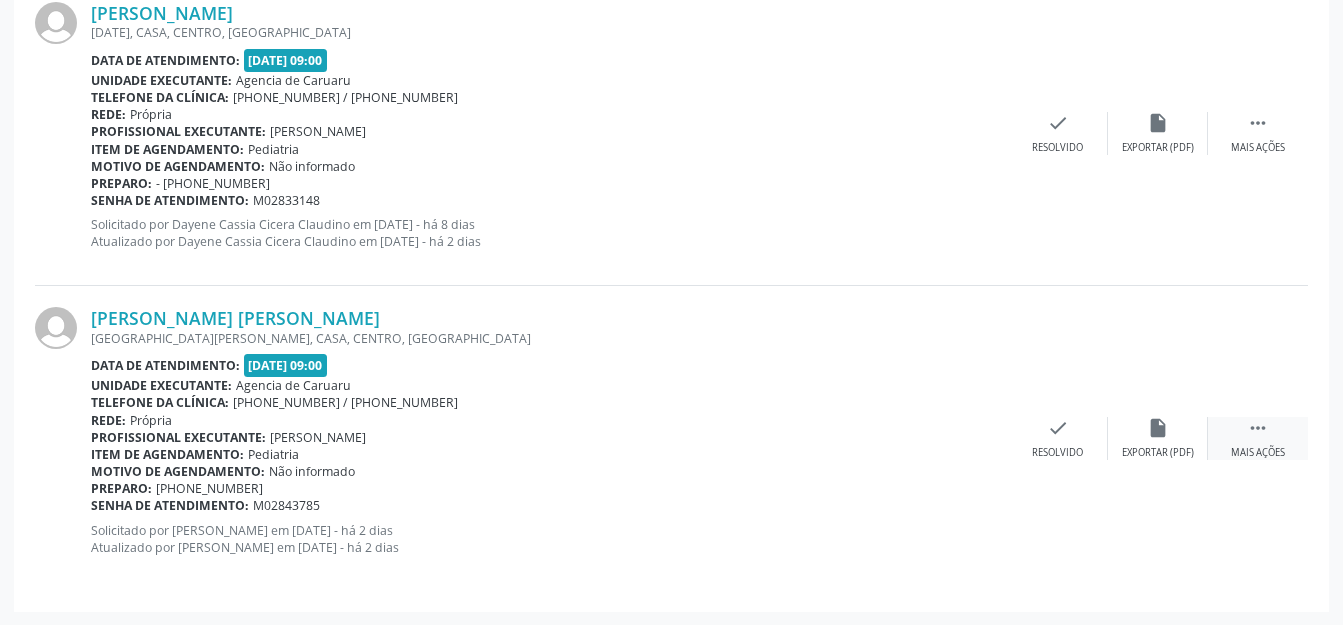 click on "" at bounding box center [1258, 428] 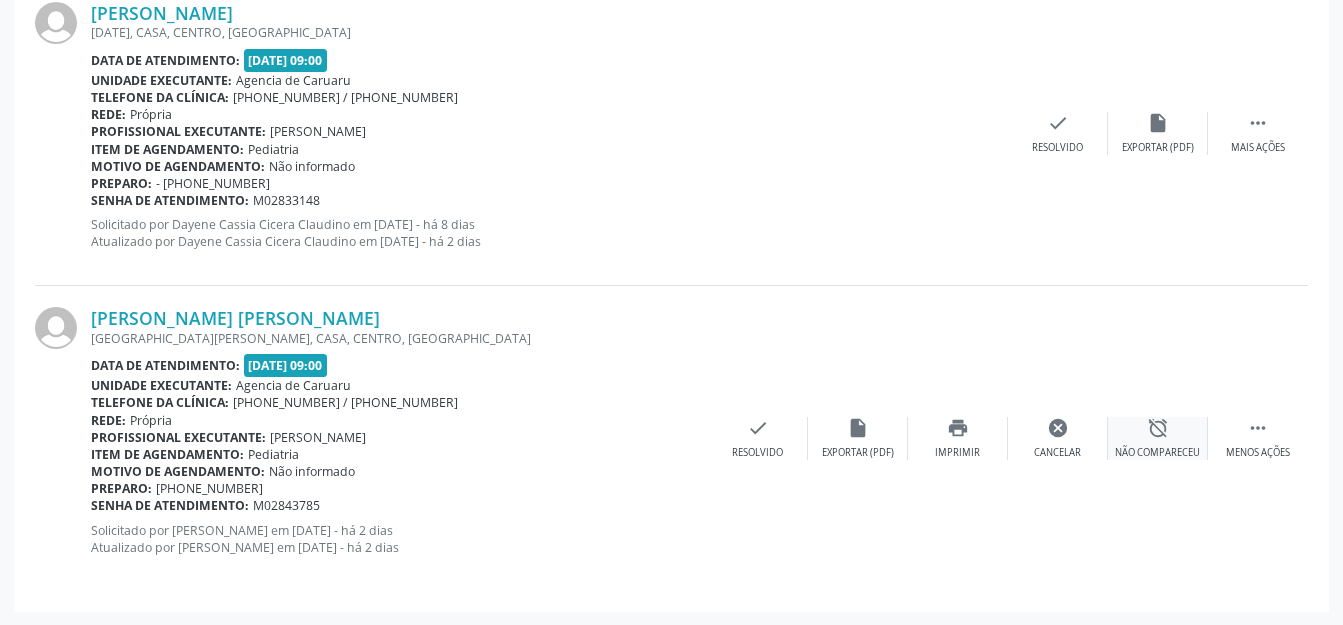 click on "alarm_off
Não compareceu" at bounding box center [1158, 438] 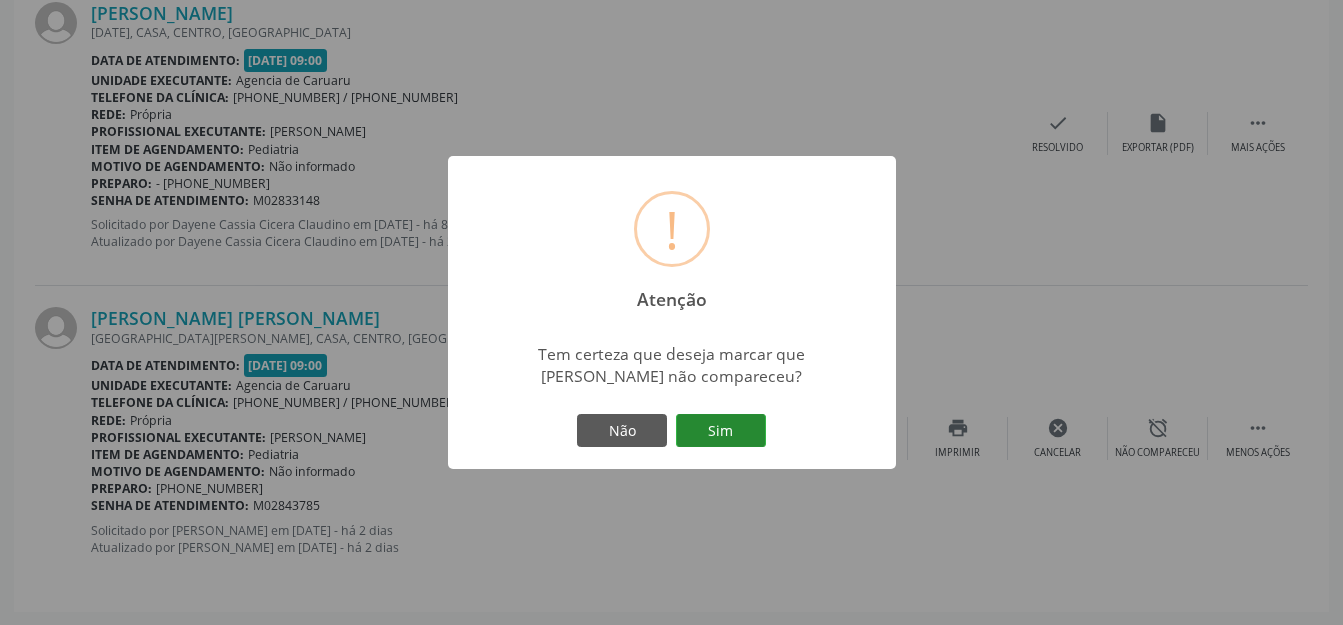 click on "Sim" at bounding box center (721, 431) 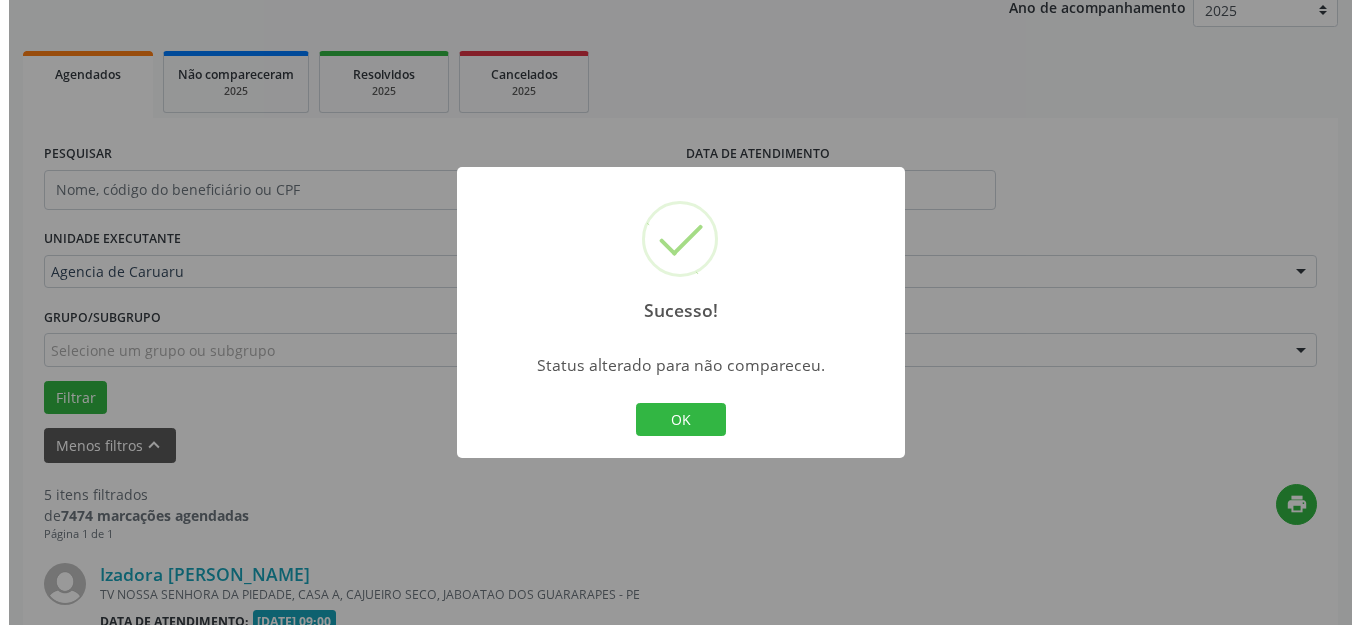 scroll, scrollTop: 1725, scrollLeft: 0, axis: vertical 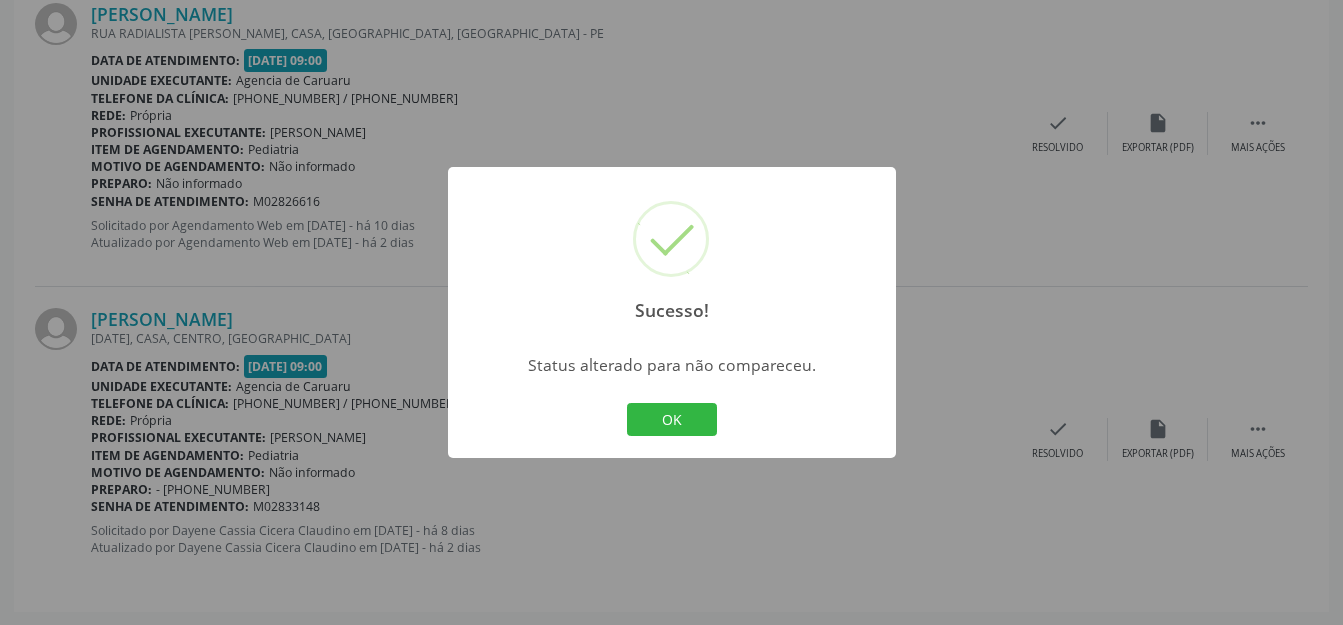 drag, startPoint x: 654, startPoint y: 406, endPoint x: 774, endPoint y: 407, distance: 120.004166 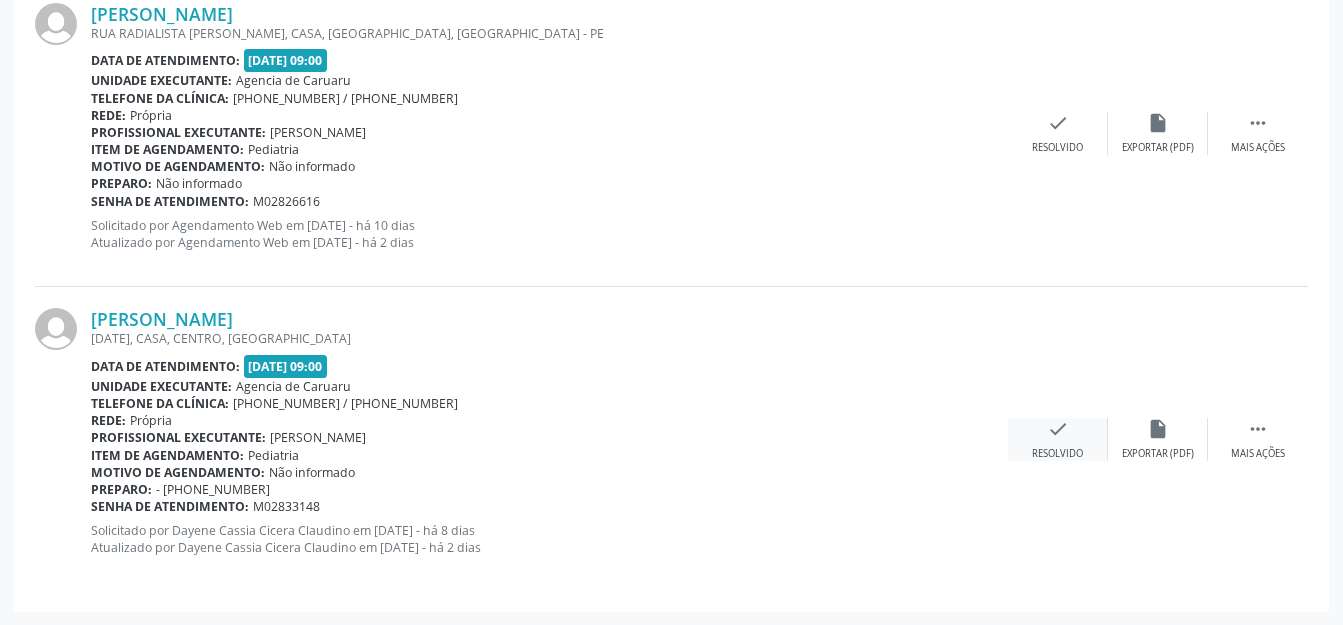 click on "Resolvido" at bounding box center [1057, 454] 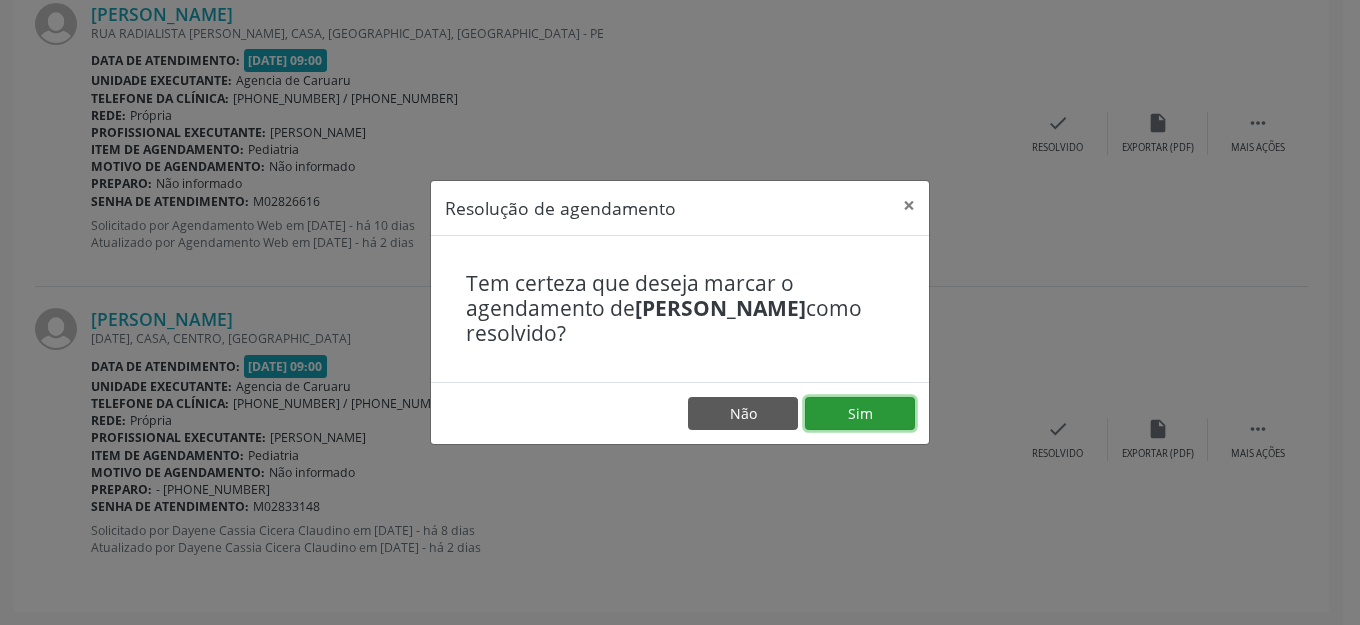 click on "Sim" at bounding box center [860, 414] 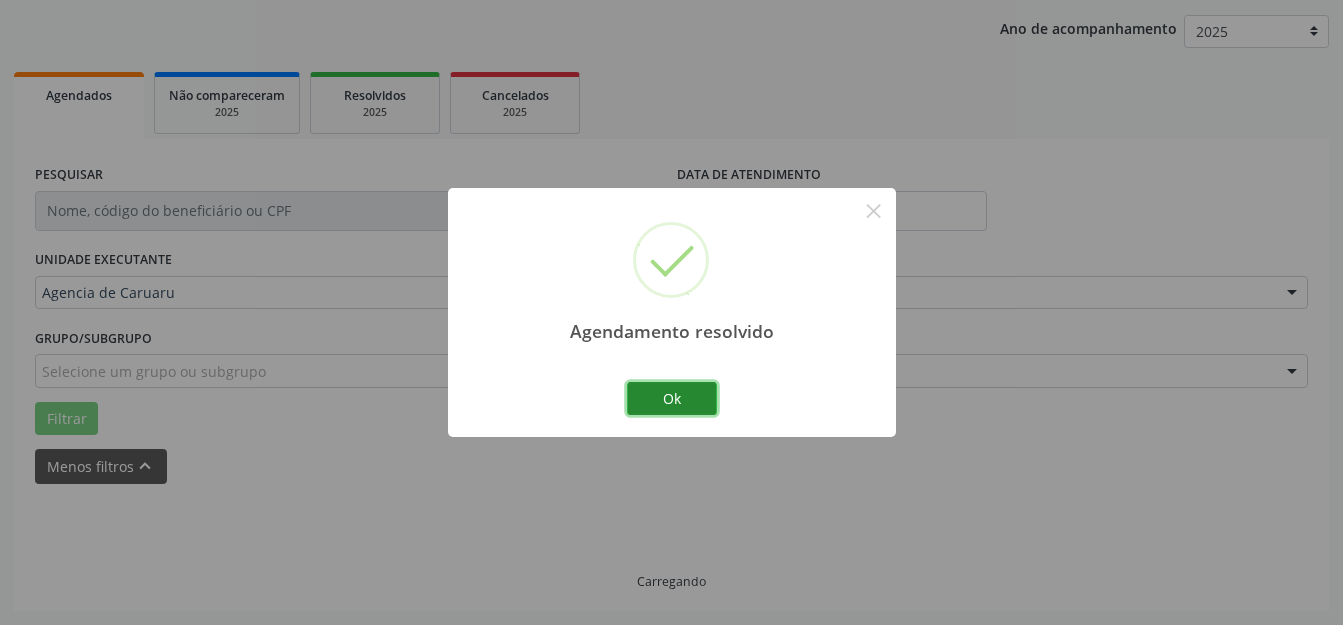 click on "Ok" at bounding box center [672, 399] 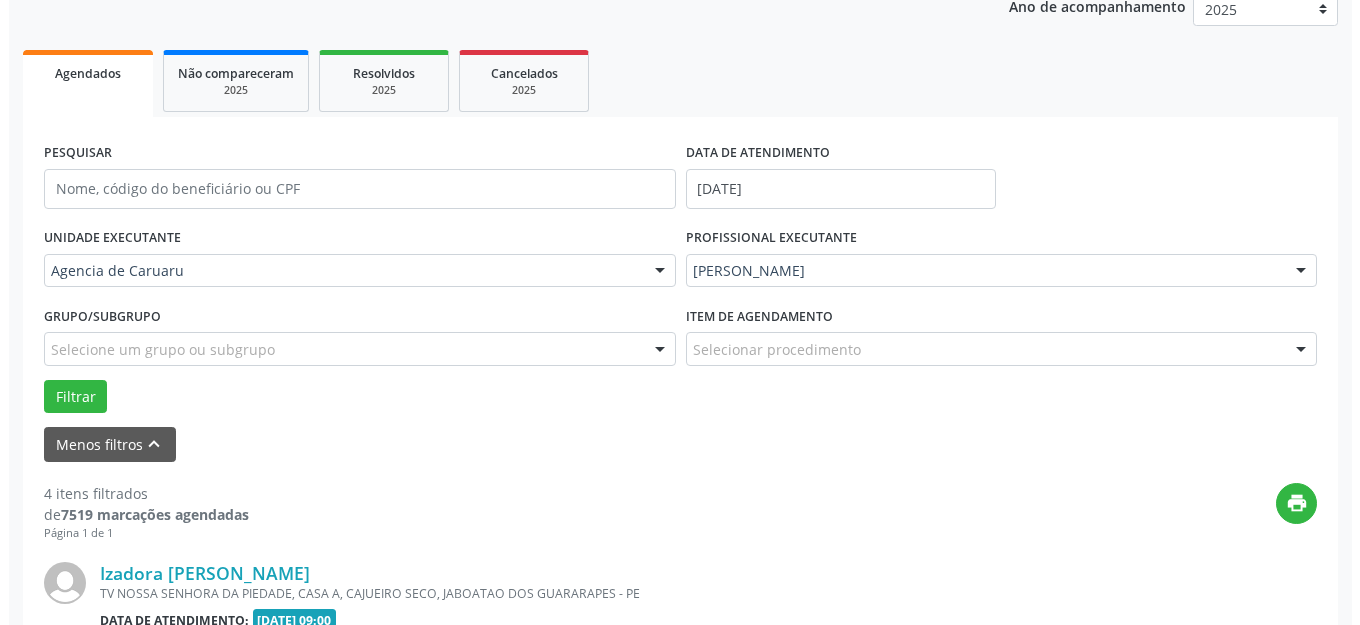 scroll, scrollTop: 448, scrollLeft: 0, axis: vertical 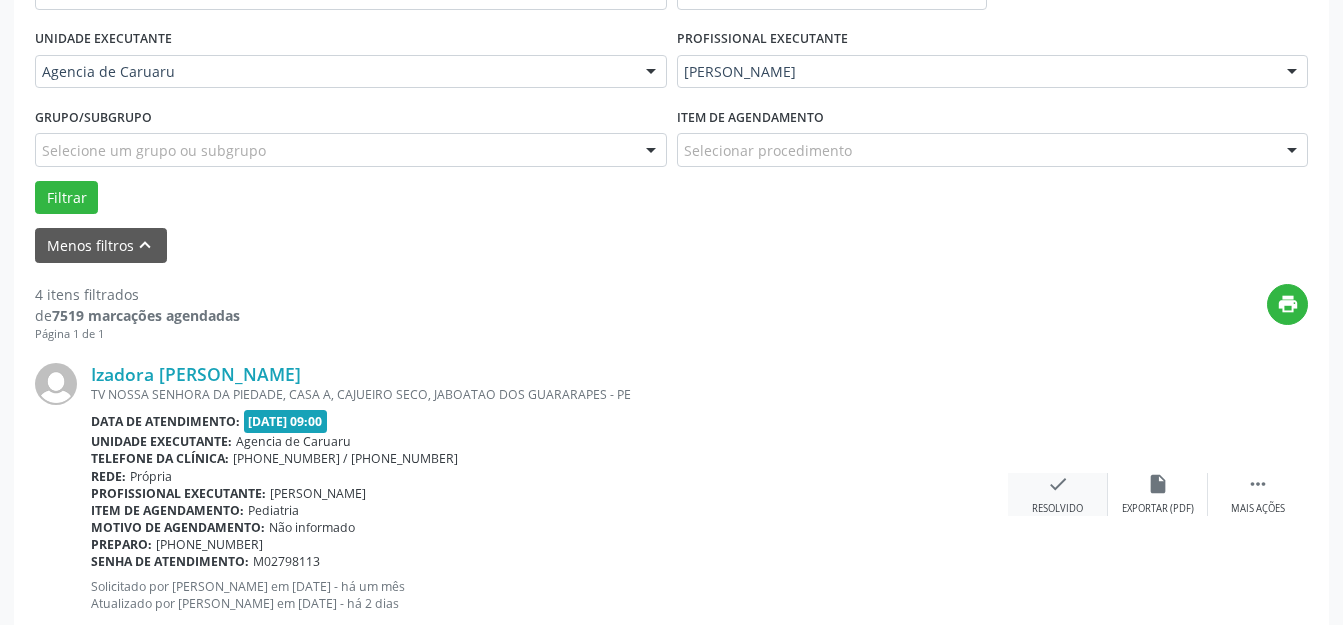 click on "check" at bounding box center (1058, 484) 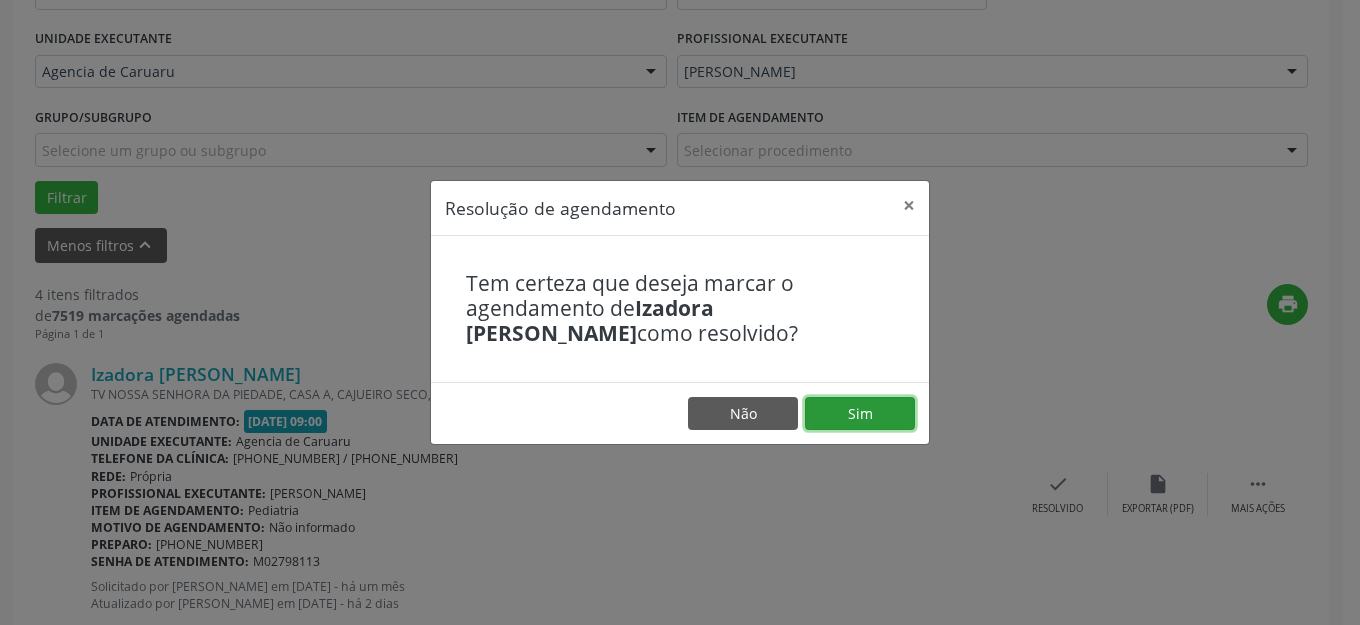 click on "Sim" at bounding box center [860, 414] 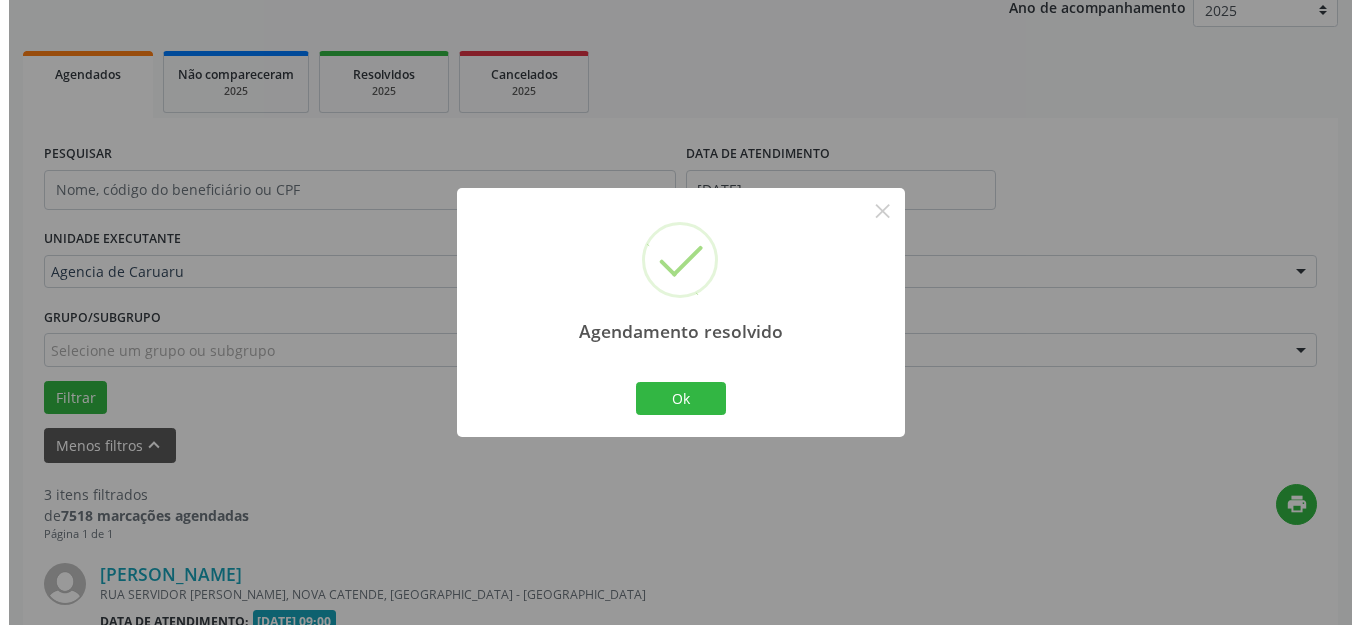 scroll, scrollTop: 448, scrollLeft: 0, axis: vertical 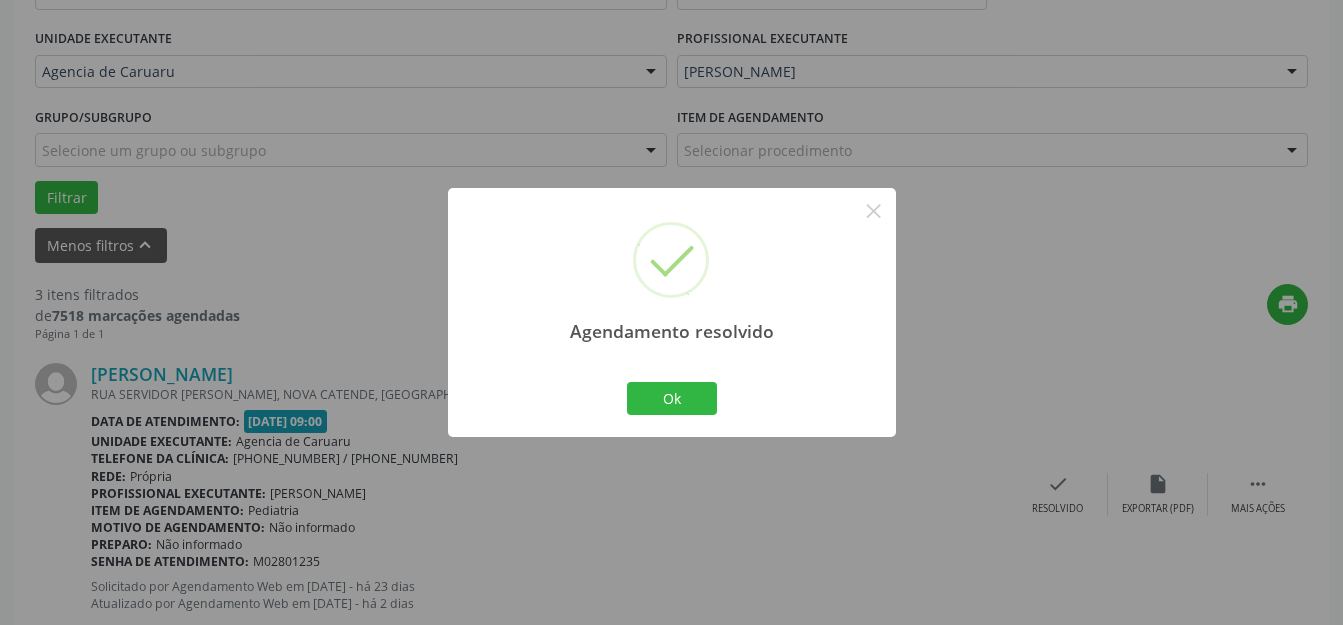 click on "Agendamento resolvido × Ok Cancel" at bounding box center (672, 312) 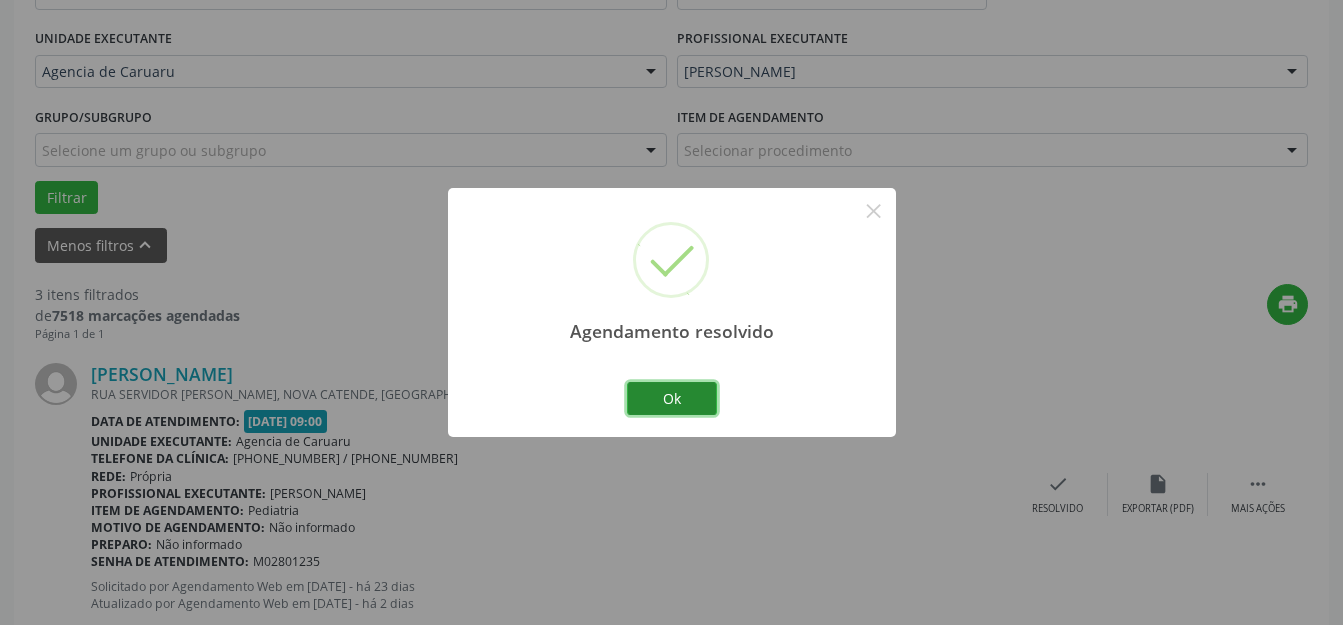 click on "Ok" at bounding box center (672, 399) 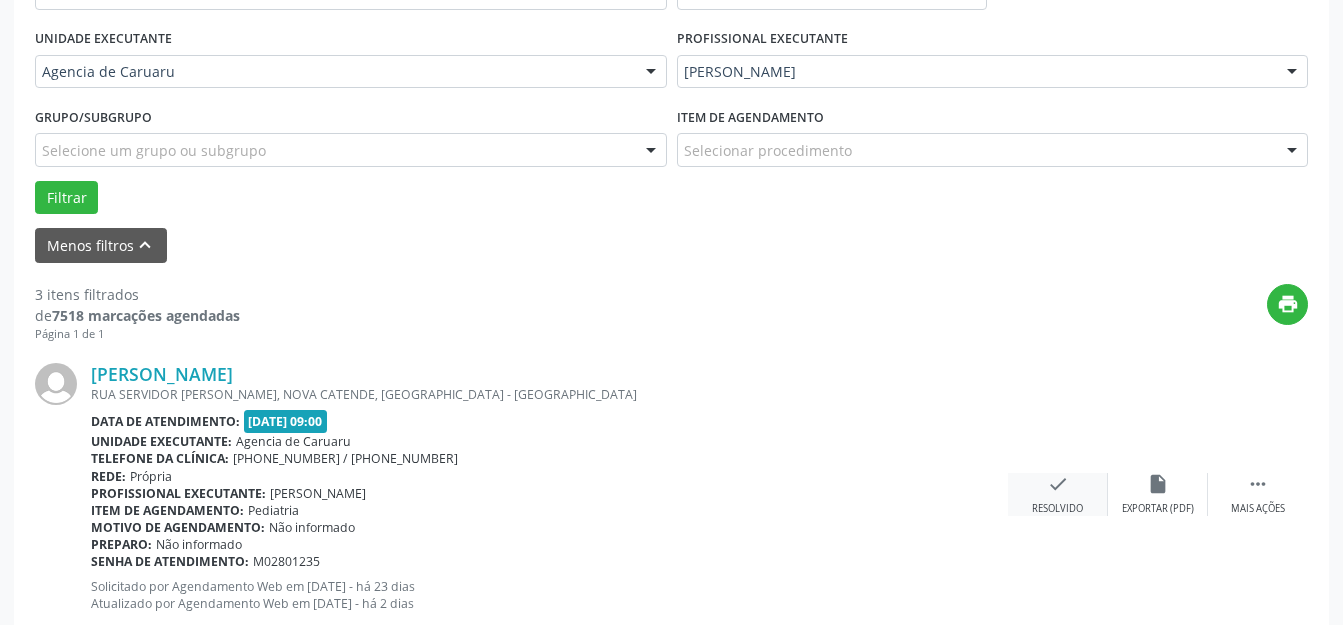 click on "Resolvido" at bounding box center (1057, 509) 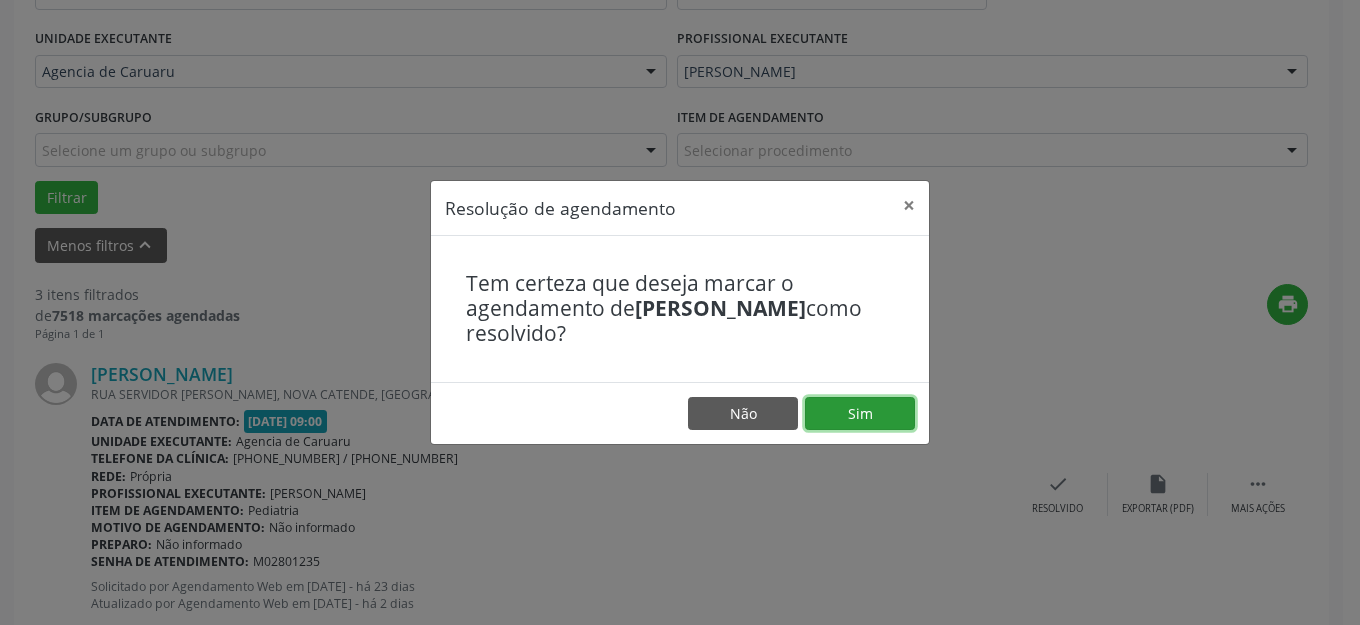 click on "Sim" at bounding box center [860, 414] 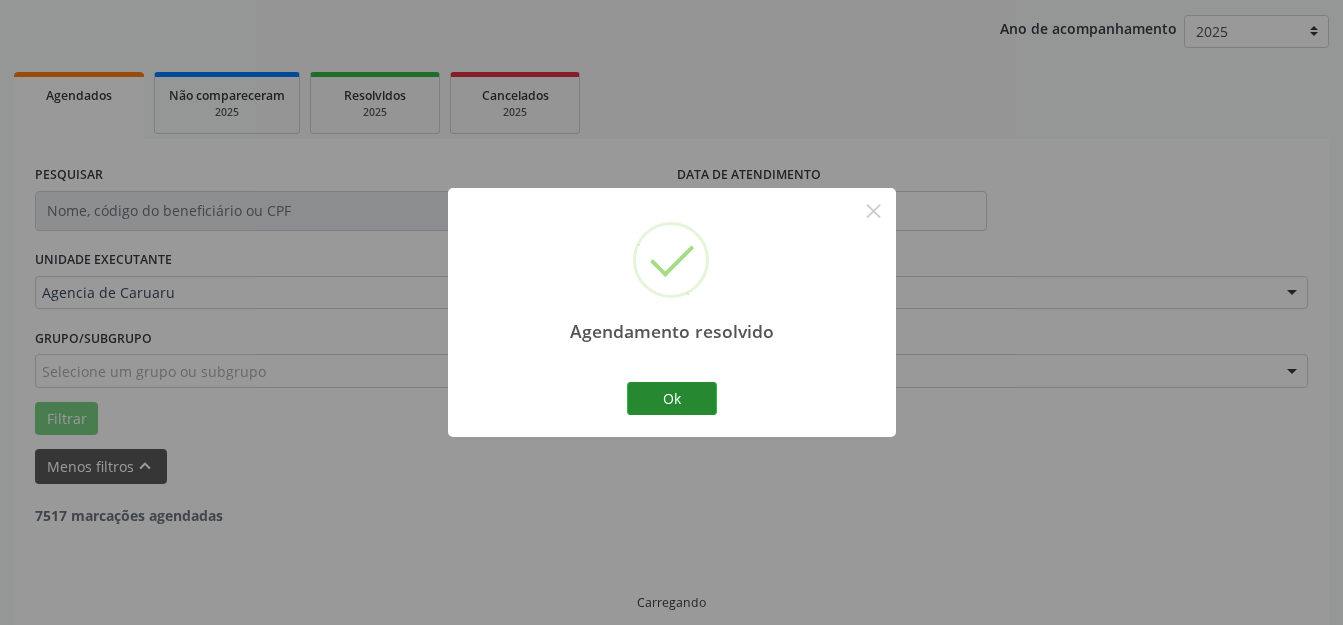 scroll, scrollTop: 248, scrollLeft: 0, axis: vertical 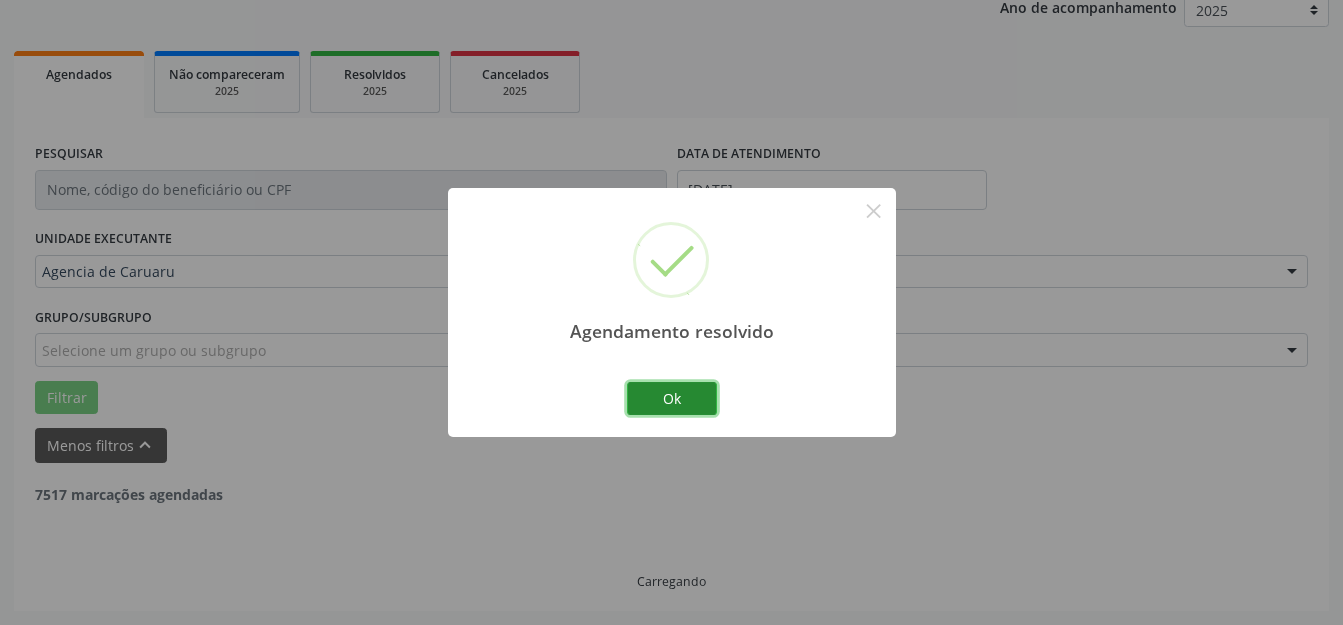 click on "Ok" at bounding box center (672, 399) 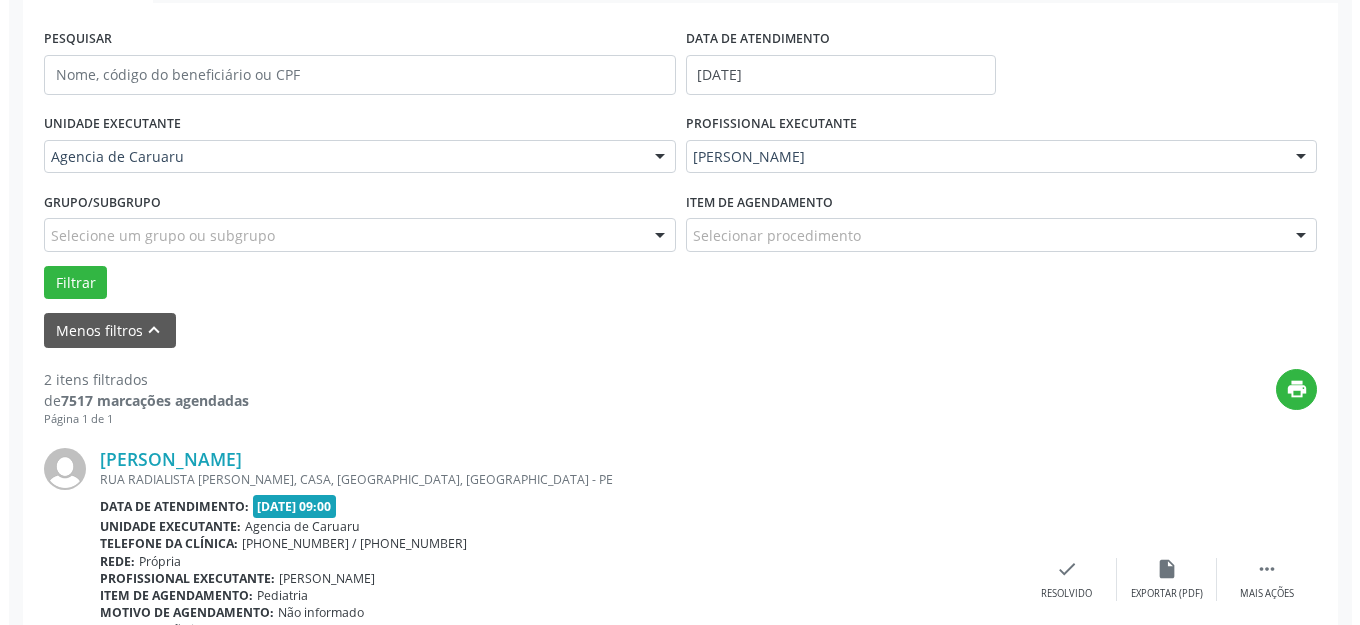 scroll, scrollTop: 548, scrollLeft: 0, axis: vertical 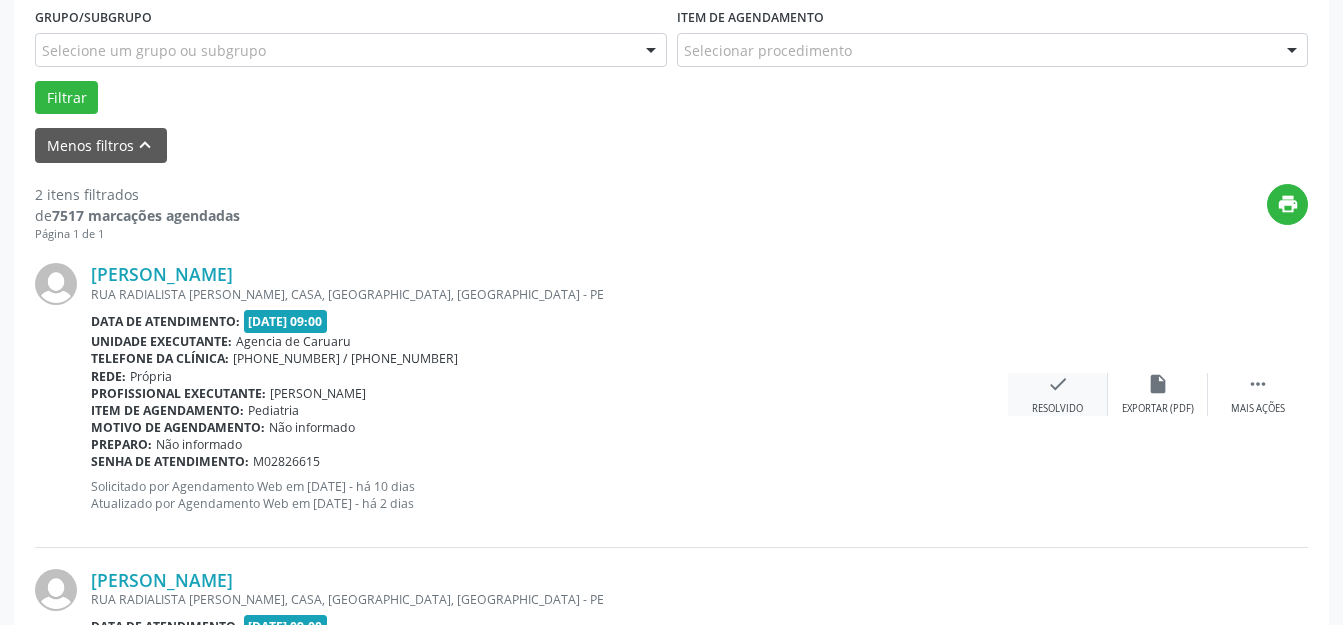 click on "check
Resolvido" at bounding box center (1058, 394) 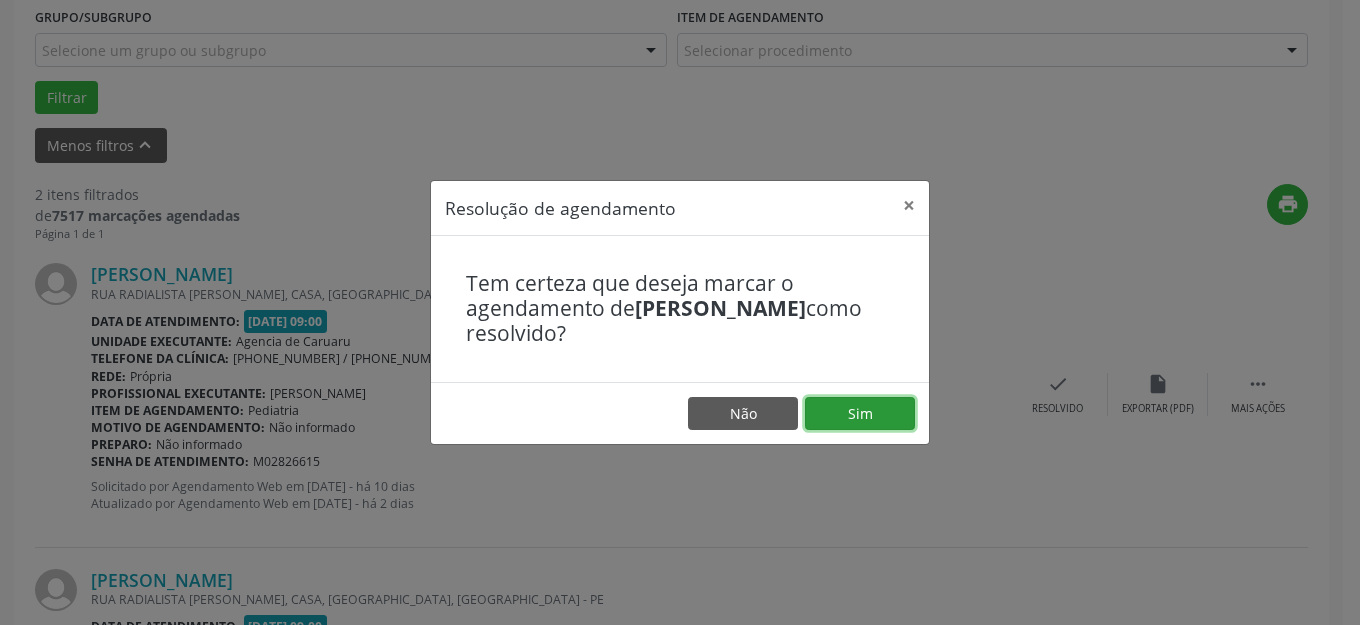 click on "Sim" at bounding box center [860, 414] 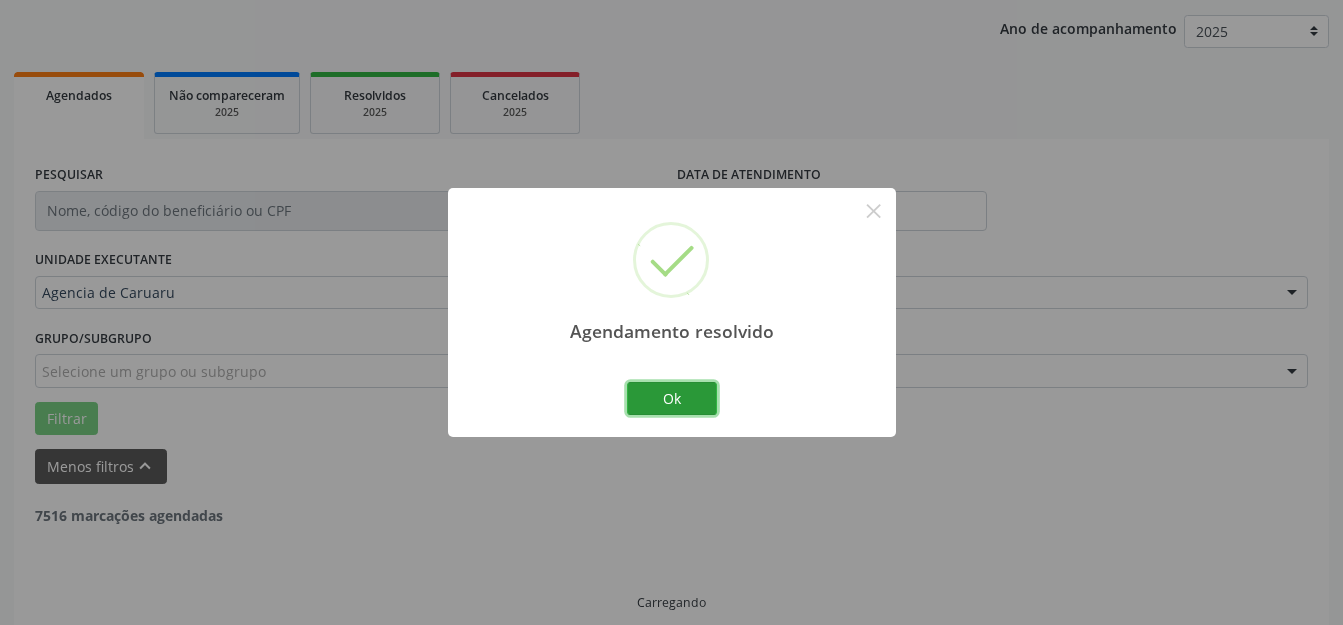drag, startPoint x: 672, startPoint y: 401, endPoint x: 737, endPoint y: 412, distance: 65.9242 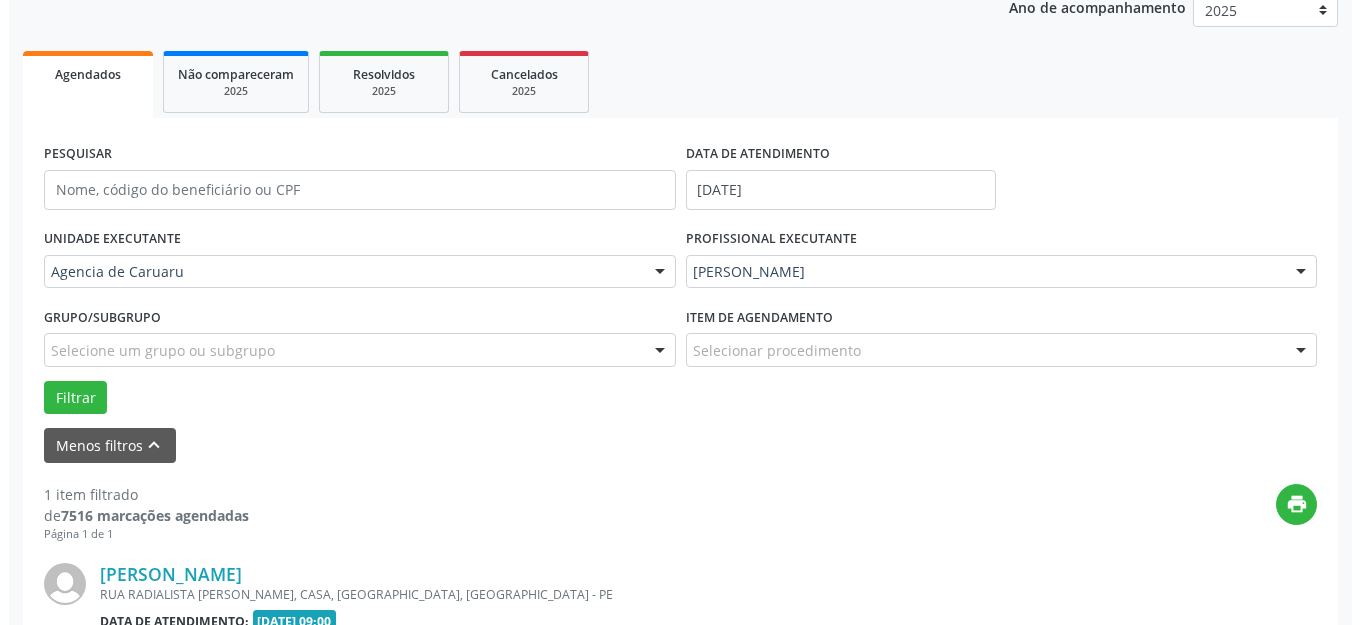 scroll, scrollTop: 505, scrollLeft: 0, axis: vertical 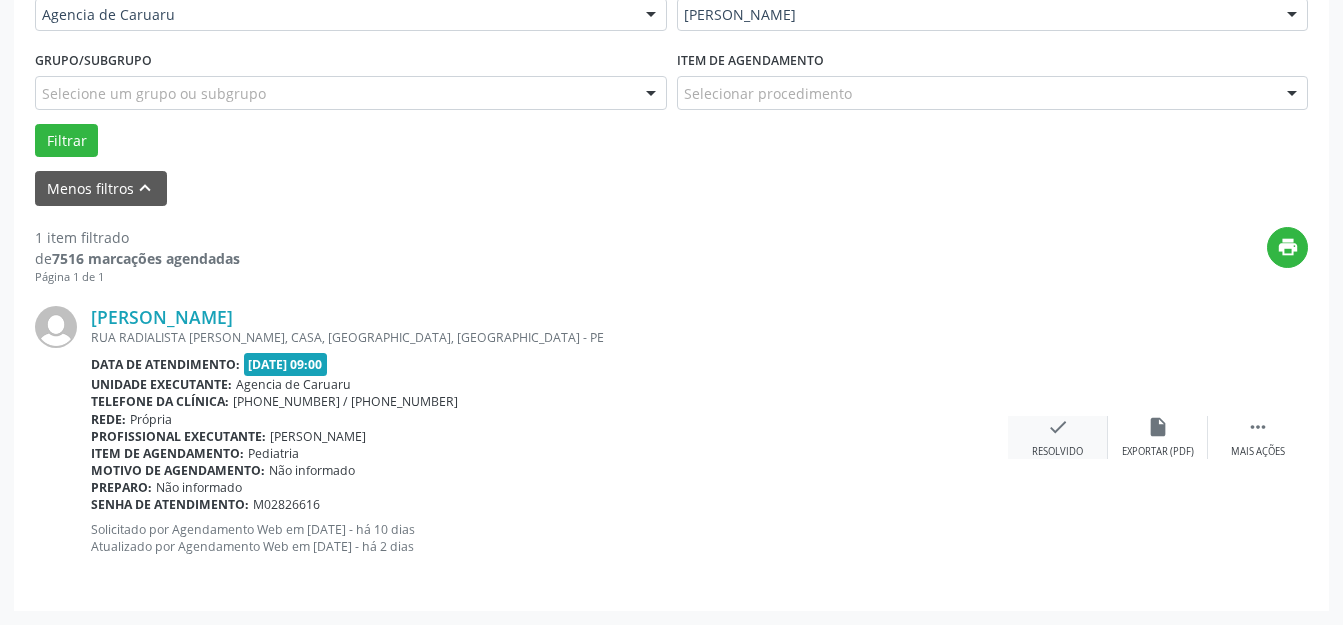 click on "check
Resolvido" at bounding box center (1058, 437) 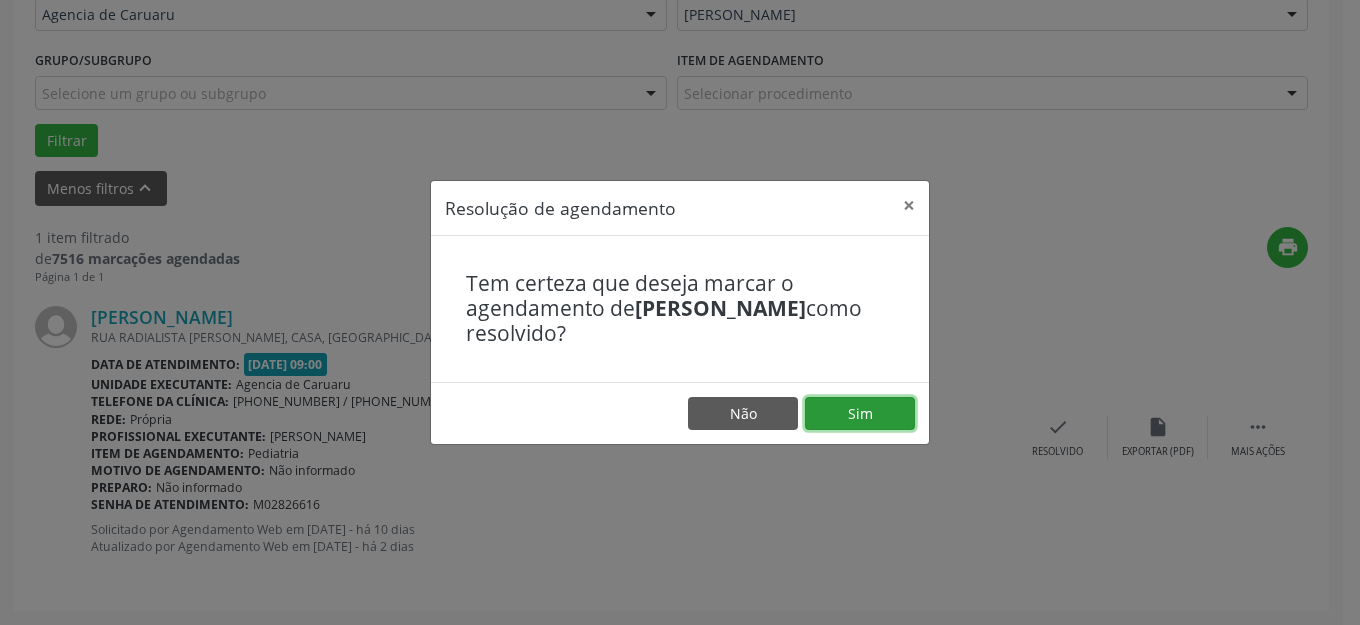 click on "Sim" at bounding box center [860, 414] 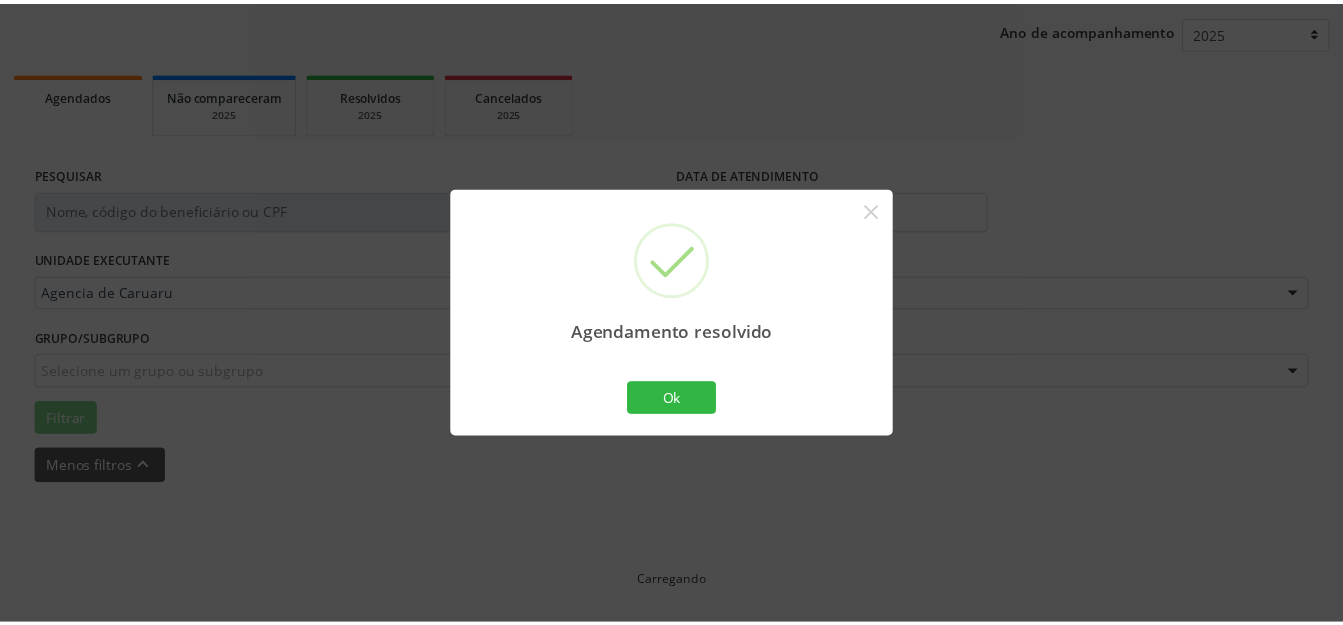 scroll, scrollTop: 227, scrollLeft: 0, axis: vertical 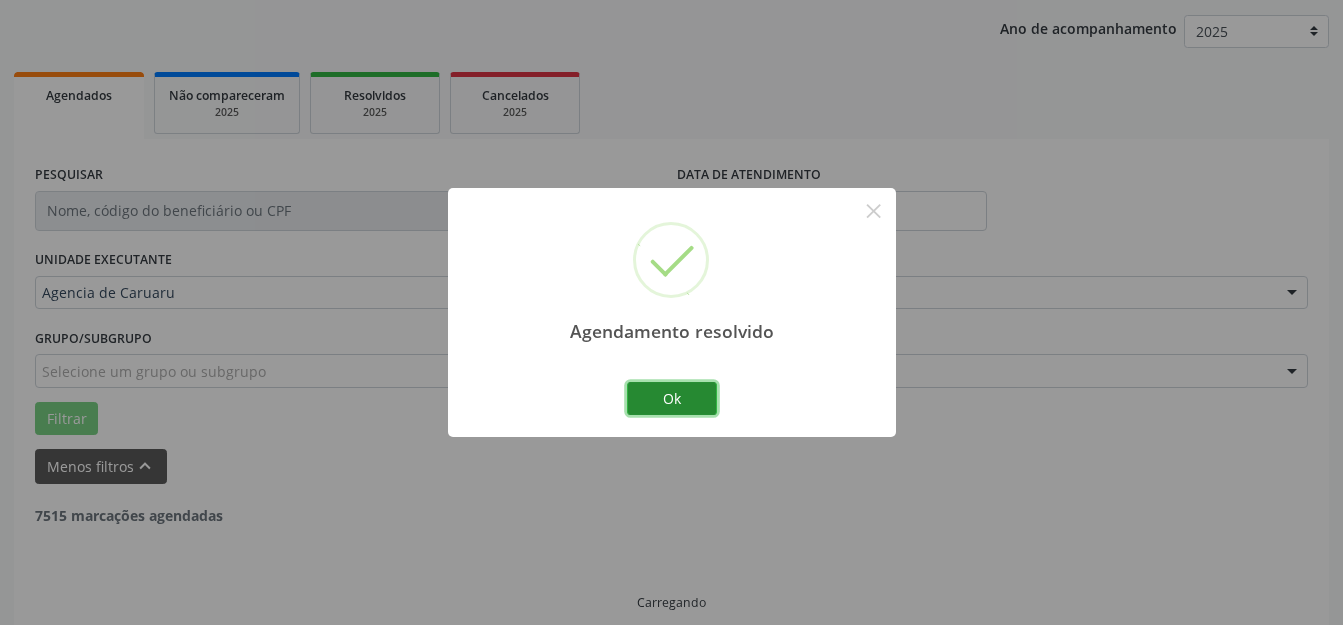 click on "Ok" at bounding box center [672, 399] 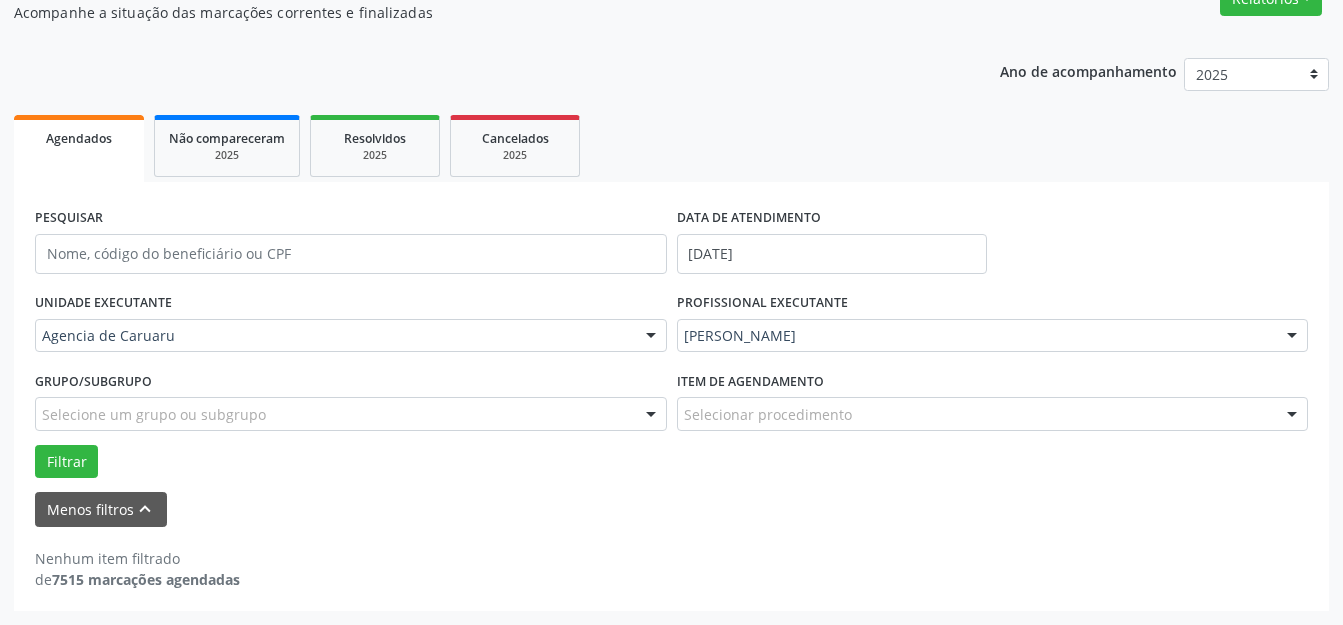 scroll, scrollTop: 184, scrollLeft: 0, axis: vertical 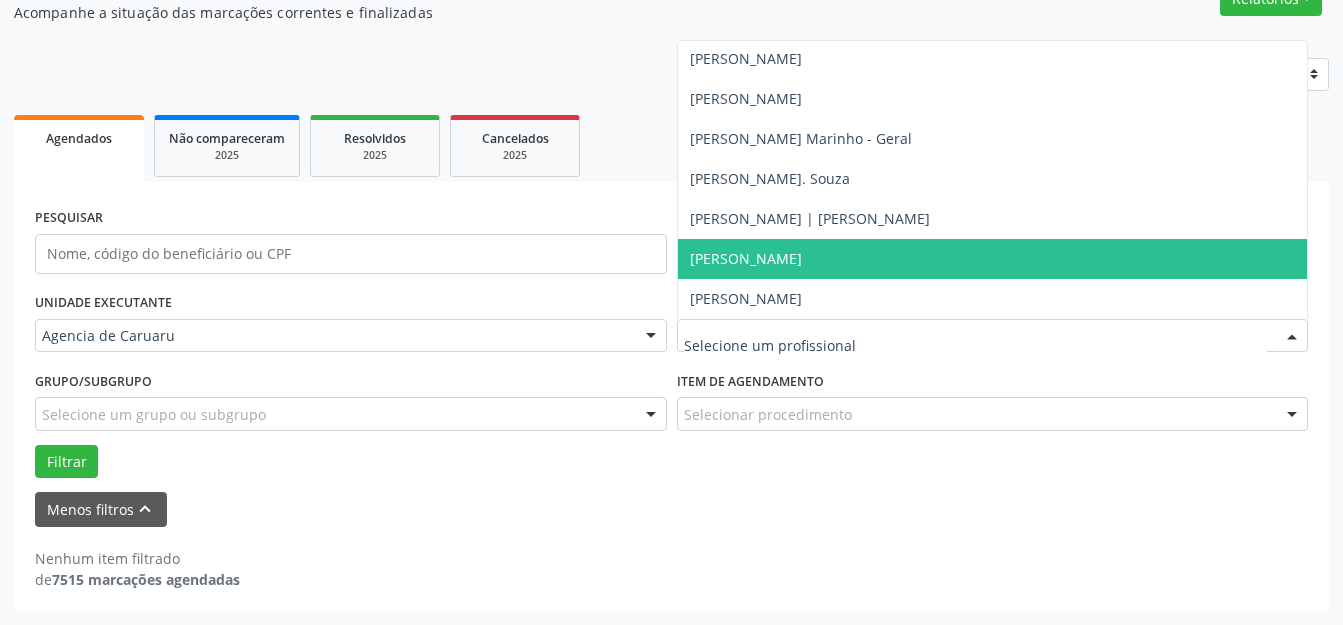 click on "[PERSON_NAME]" at bounding box center [993, 259] 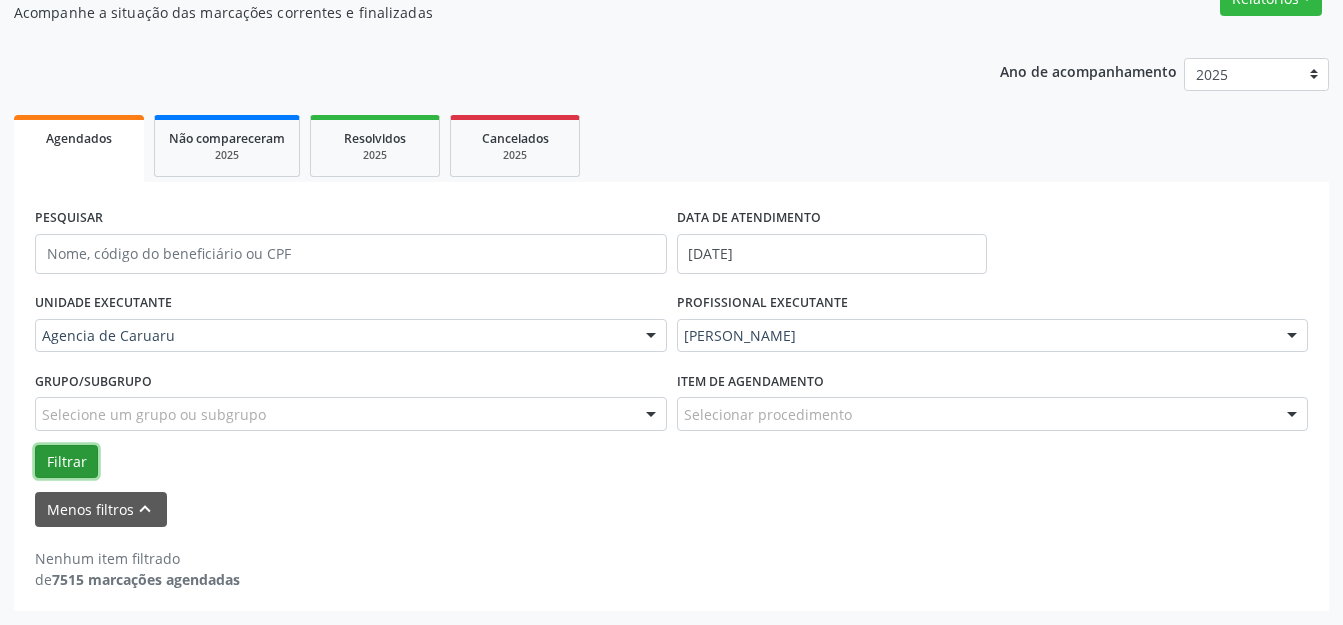 click on "Filtrar" at bounding box center [66, 462] 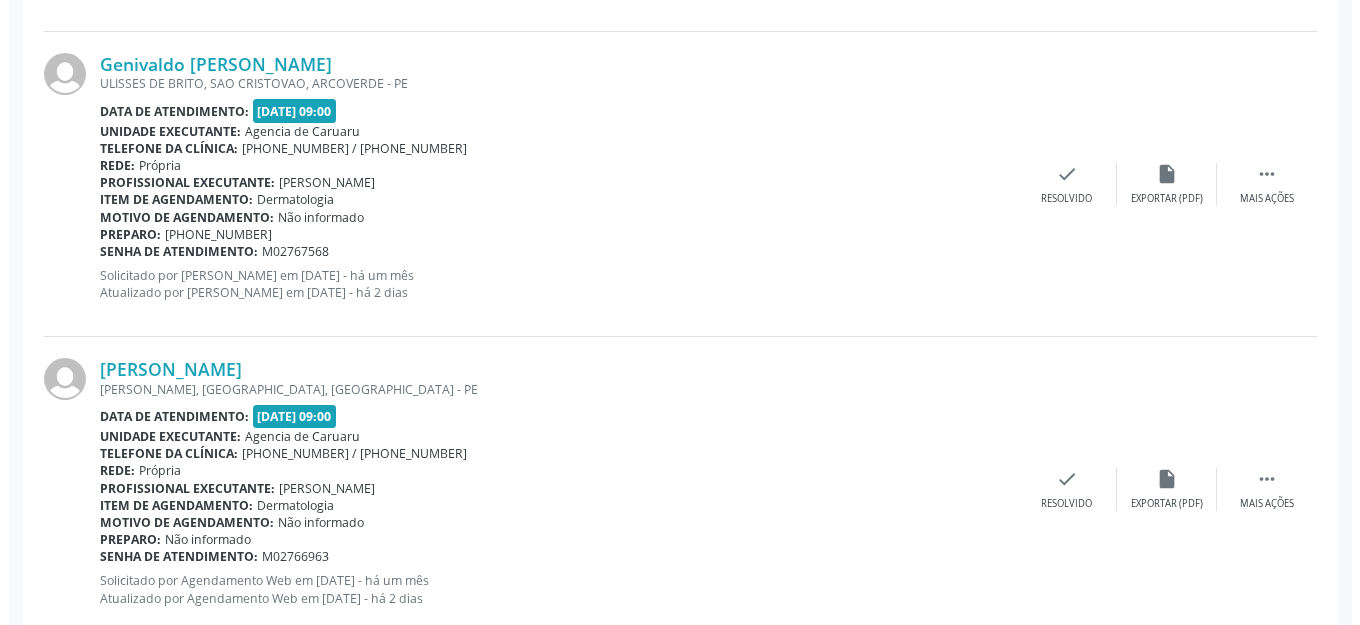 scroll, scrollTop: 4135, scrollLeft: 0, axis: vertical 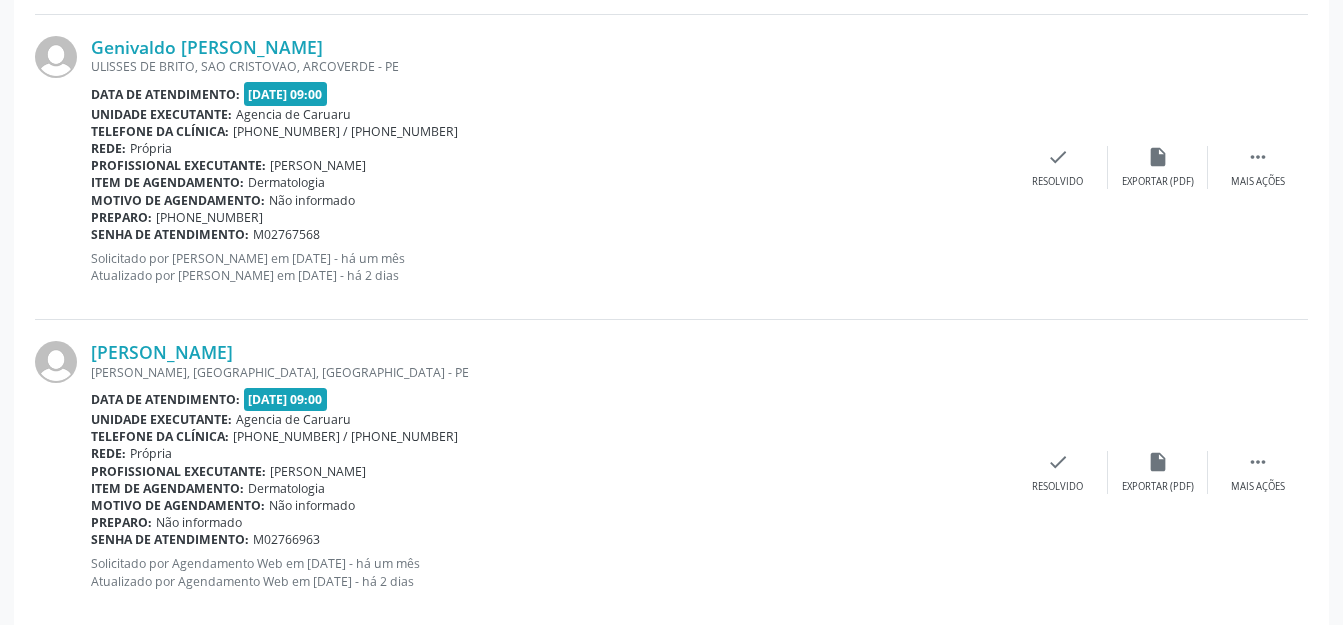 click on "Genivaldo [PERSON_NAME]
[PERSON_NAME], [GEOGRAPHIC_DATA], [GEOGRAPHIC_DATA] - PE
Data de atendimento:
[DATE] 09:00
Unidade executante:
Agencia de [GEOGRAPHIC_DATA]
Telefone da clínica:
[PHONE_NUMBER] / [PHONE_NUMBER]
Rede:
[GEOGRAPHIC_DATA]
Profissional executante:
[PERSON_NAME]
Item de agendamento:
Dermatologia
Motivo de agendamento:
Não informado
Preparo:
[PHONE_NUMBER]
Senha de atendimento:
M02767568
Solicitado por [PERSON_NAME] em [DATE] - há um mês
Atualizado por [PERSON_NAME] em [DATE] - há 2 dias

Mais ações
insert_drive_file
Exportar (PDF)
check
Resolvido" at bounding box center (671, 167) 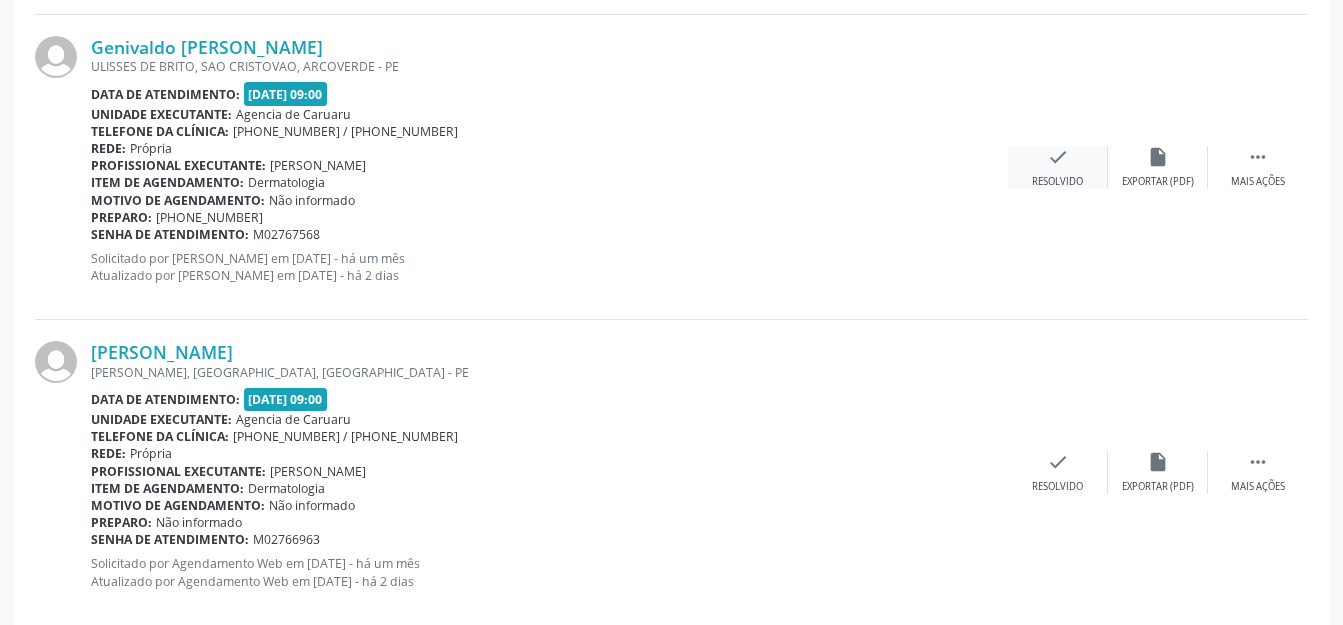click on "Resolvido" at bounding box center [1057, 182] 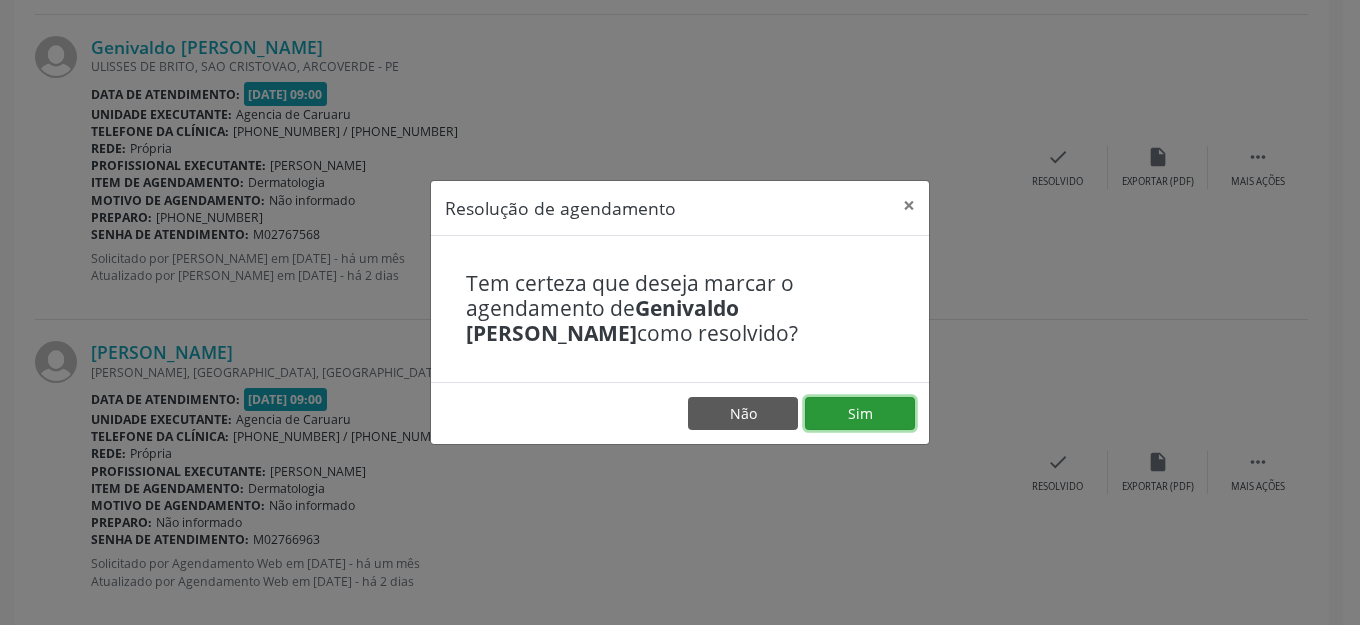click on "Sim" at bounding box center [860, 414] 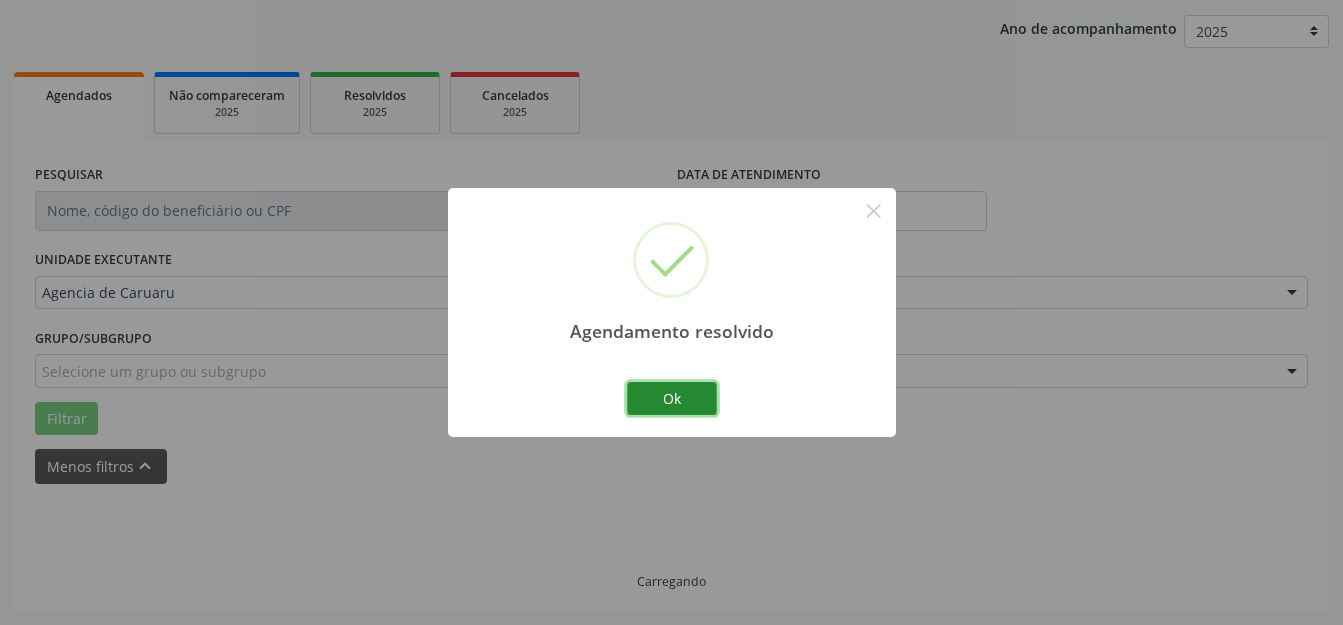 click on "Ok" at bounding box center [672, 399] 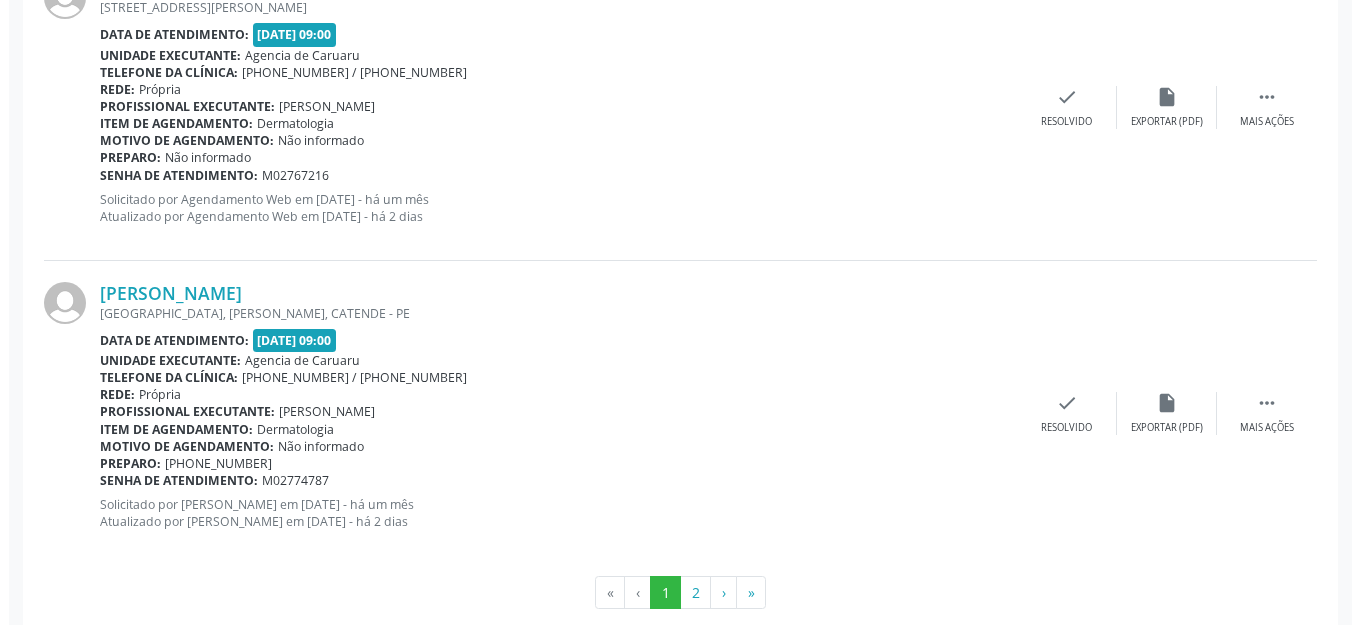 scroll, scrollTop: 4835, scrollLeft: 0, axis: vertical 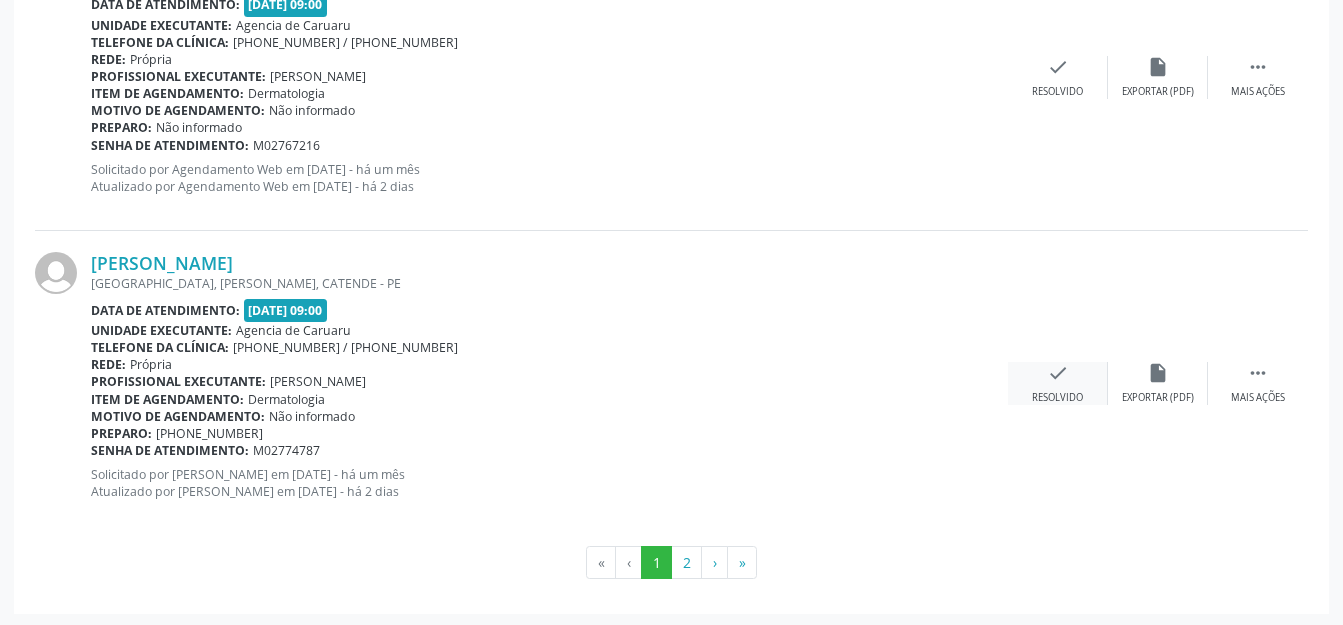 click on "check
Resolvido" at bounding box center [1058, 383] 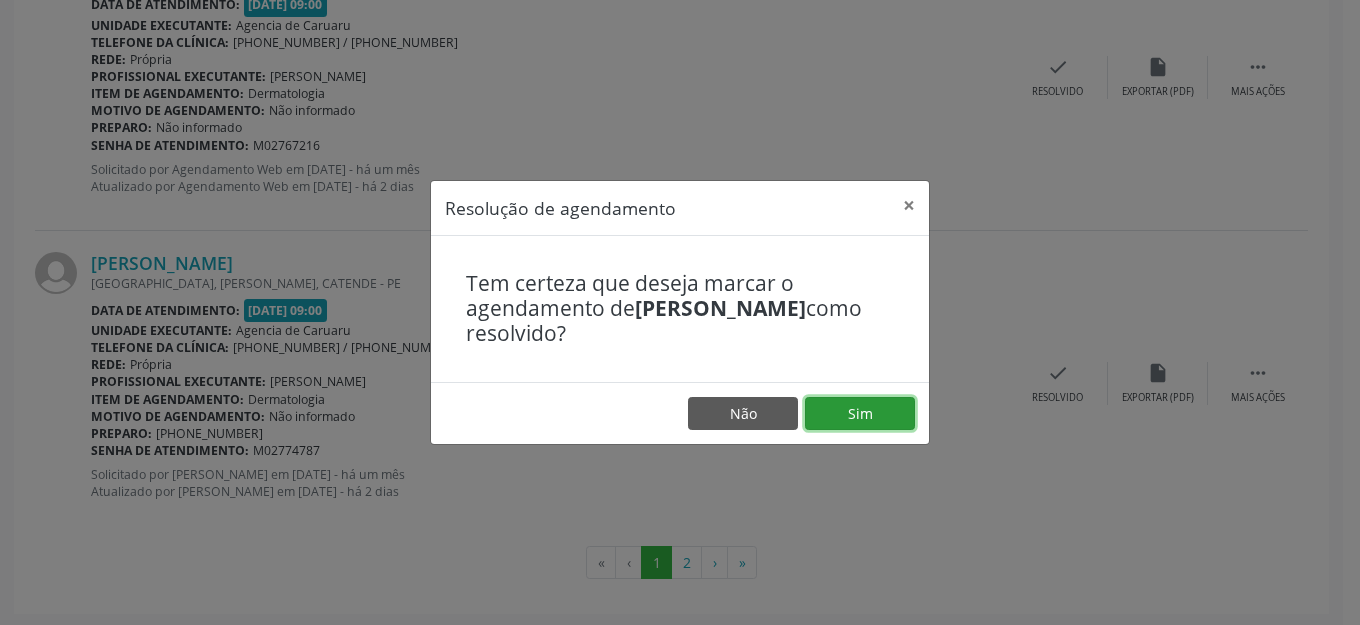 click on "Sim" at bounding box center [860, 414] 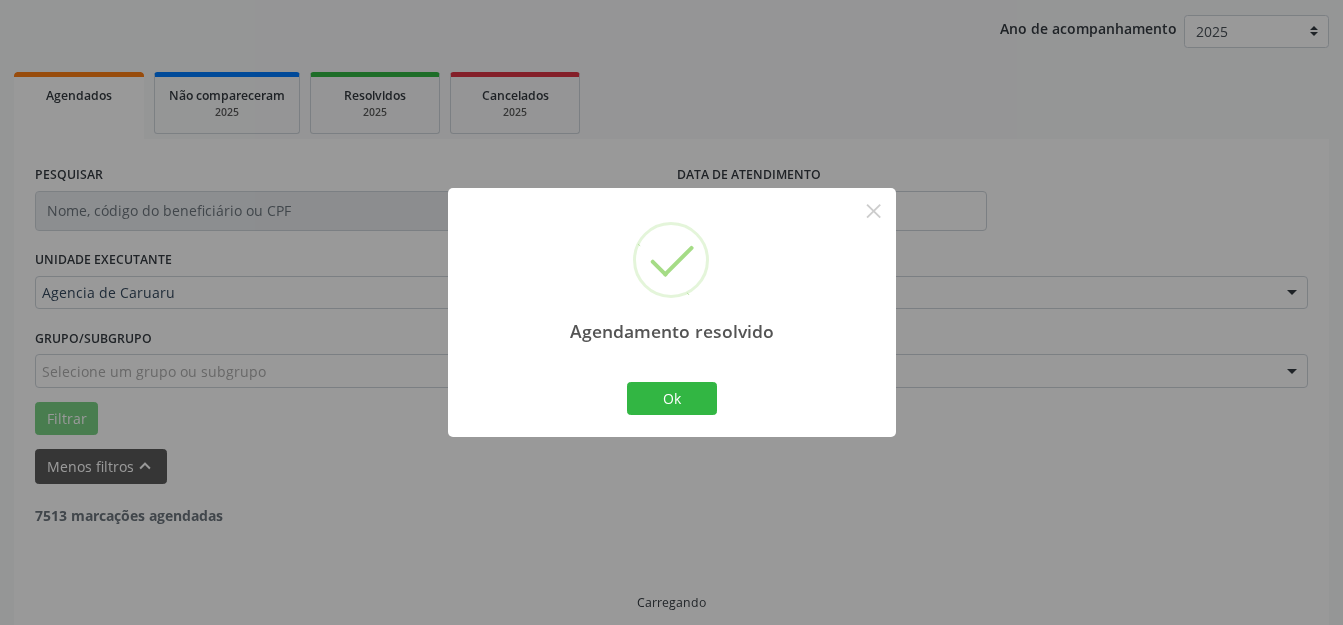 scroll, scrollTop: 248, scrollLeft: 0, axis: vertical 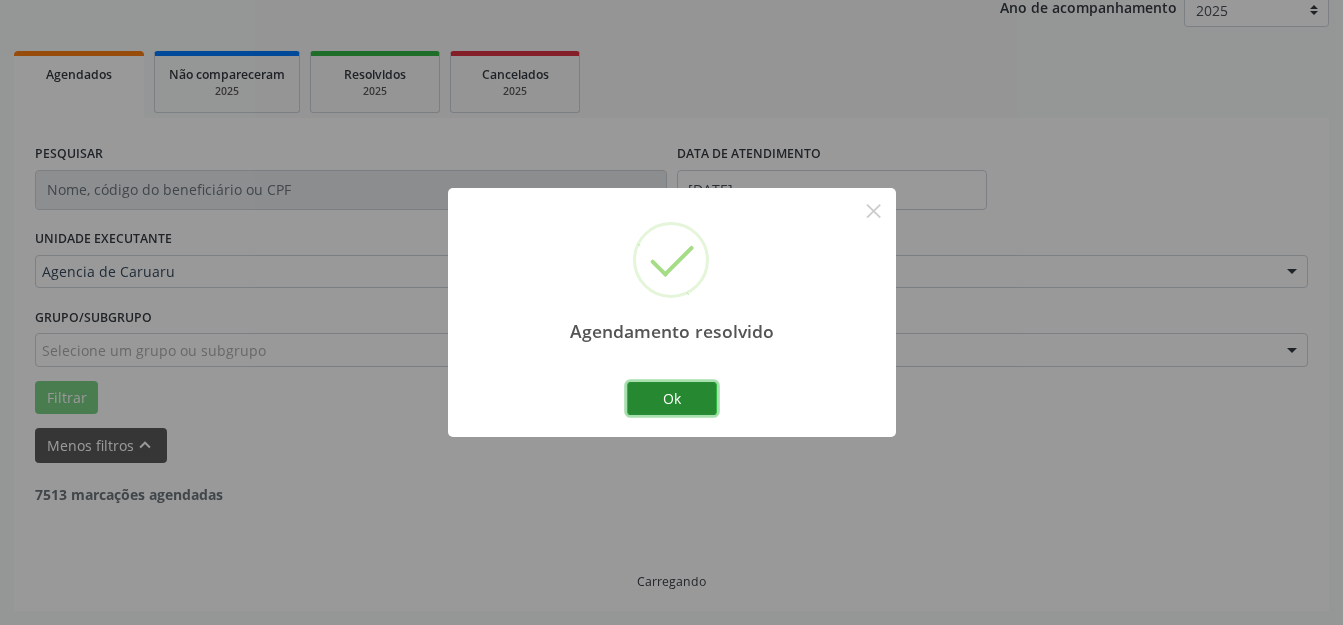 click on "Ok" at bounding box center [672, 399] 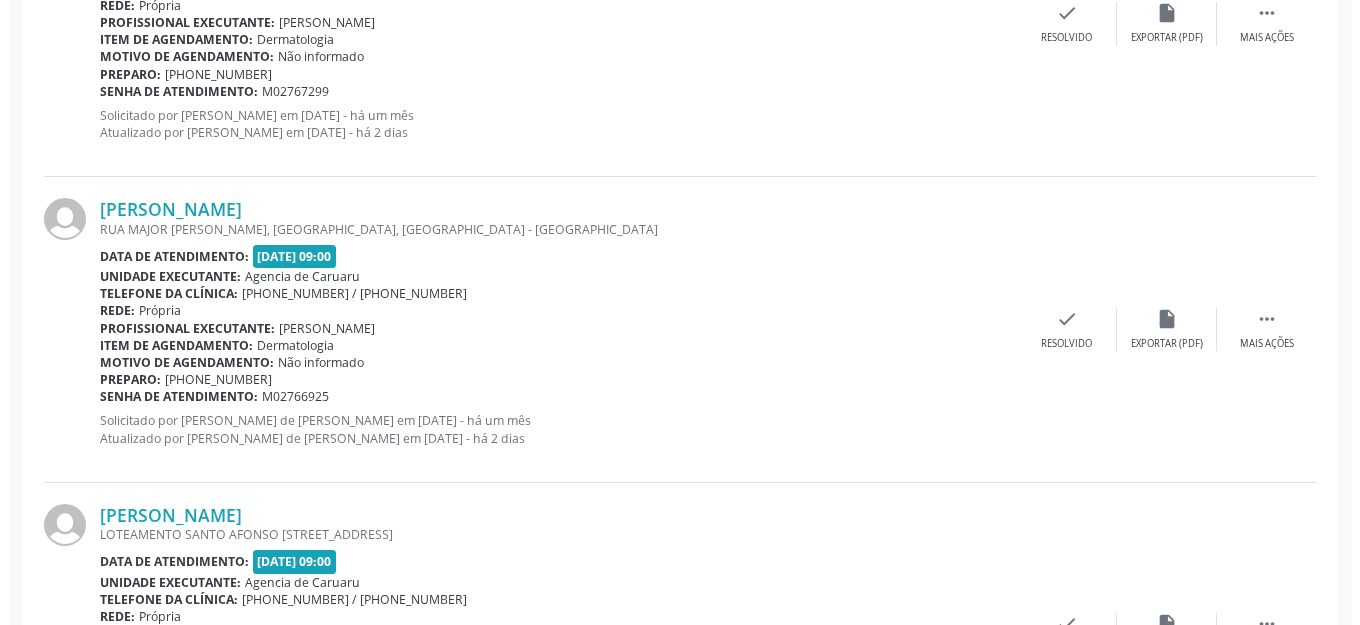 scroll, scrollTop: 2748, scrollLeft: 0, axis: vertical 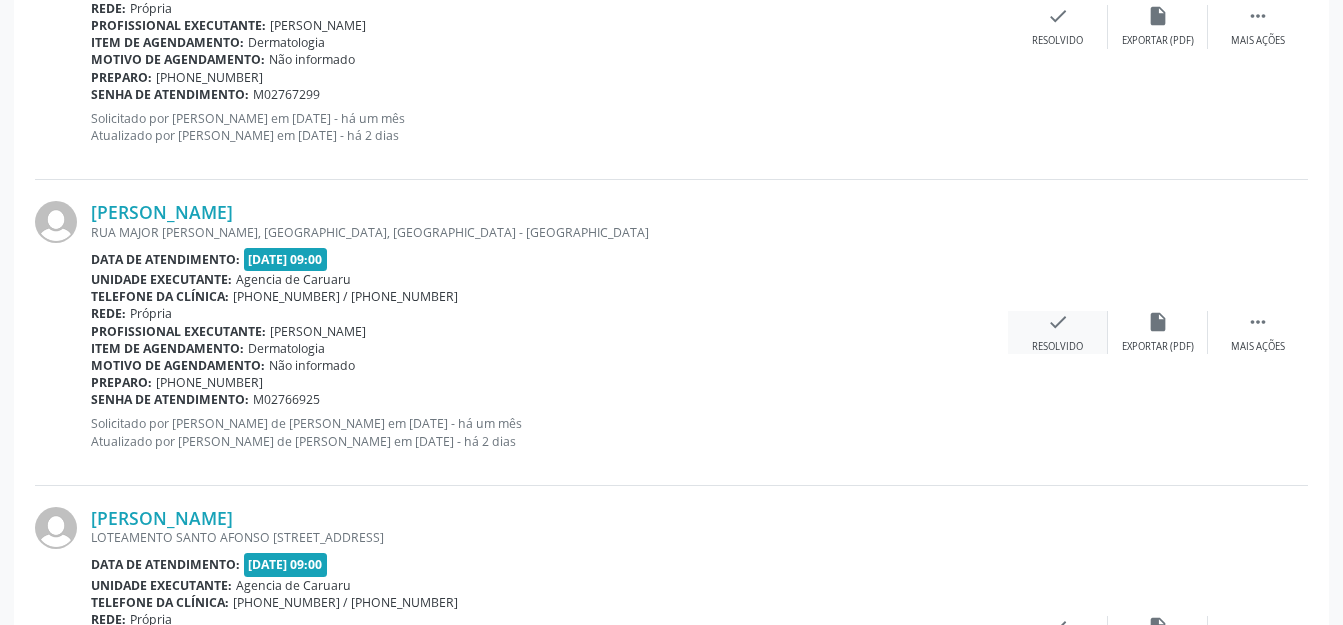 click on "check
Resolvido" at bounding box center (1058, 332) 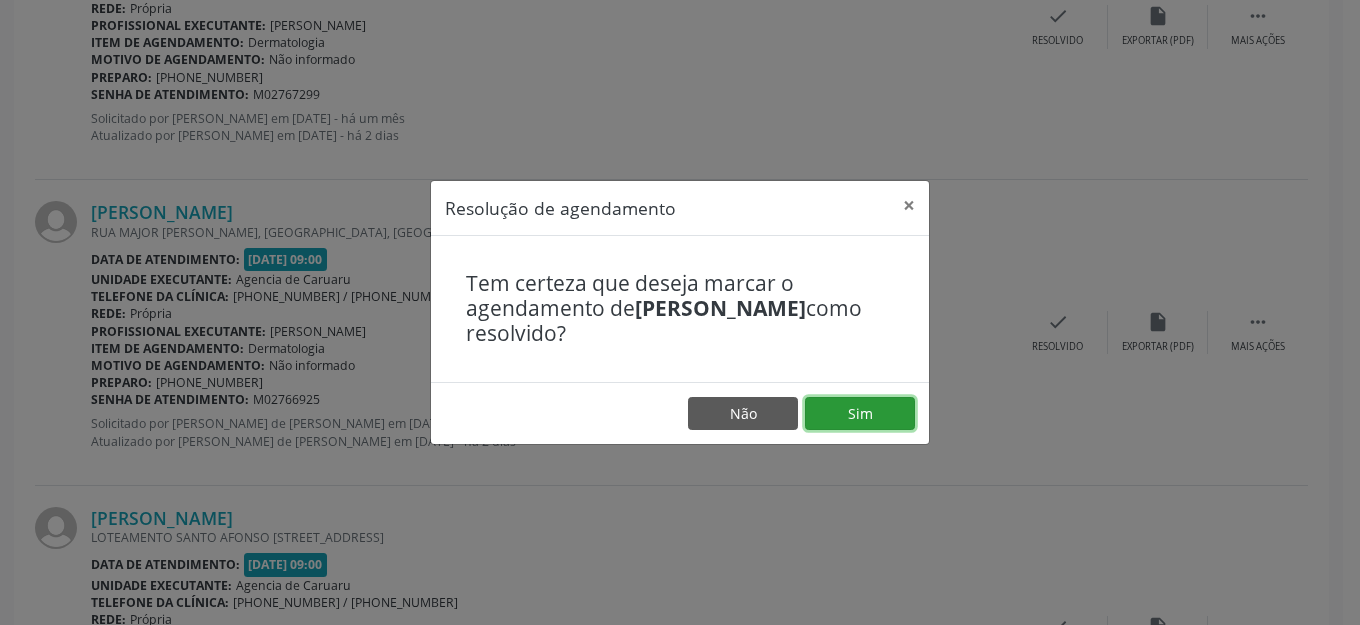 click on "Sim" at bounding box center [860, 414] 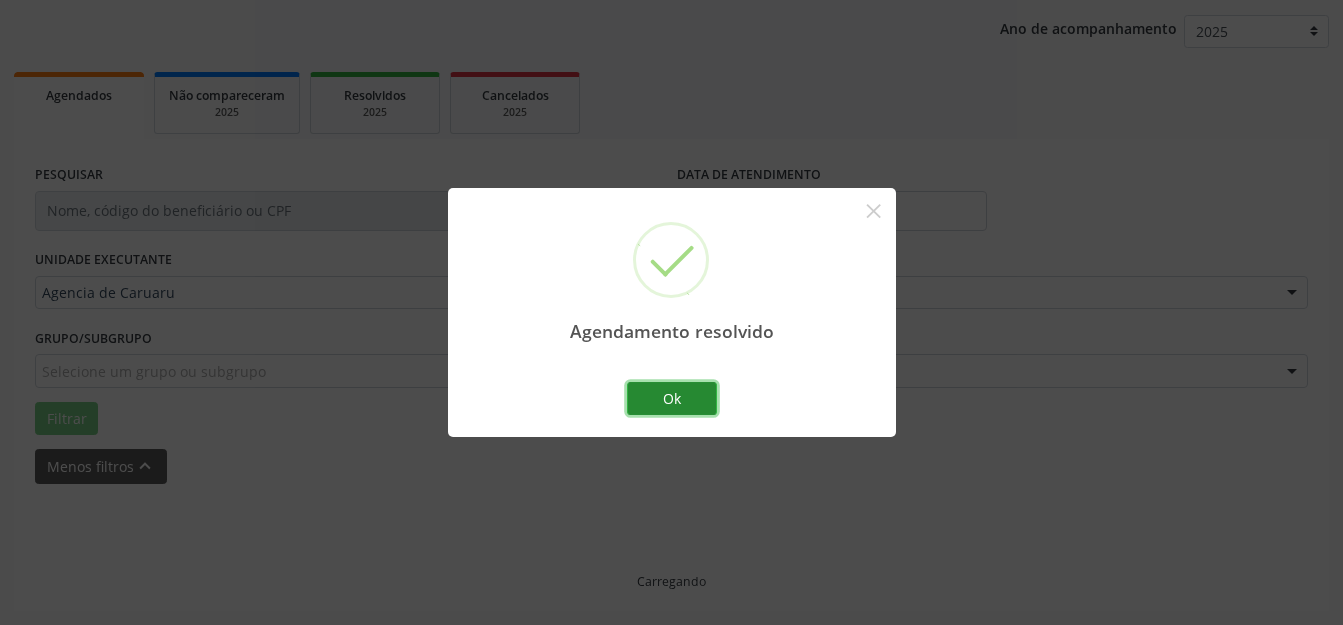 click on "Ok" at bounding box center (672, 399) 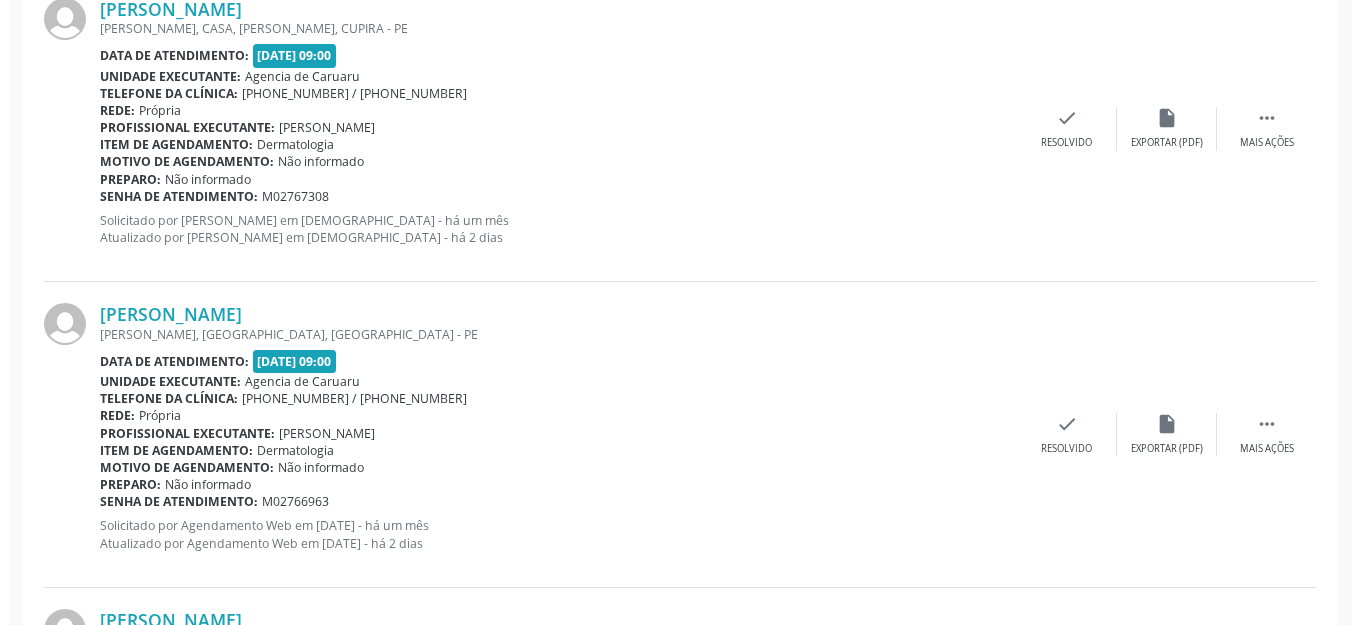 scroll, scrollTop: 2648, scrollLeft: 0, axis: vertical 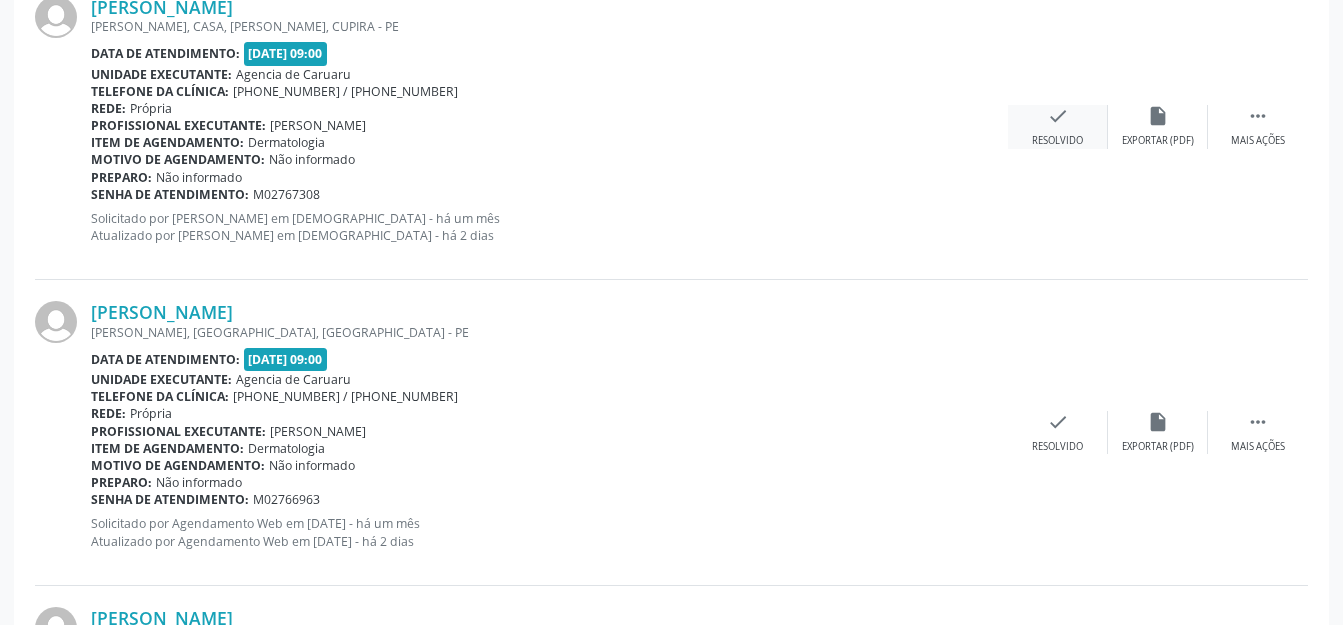 click on "check" at bounding box center (1058, 116) 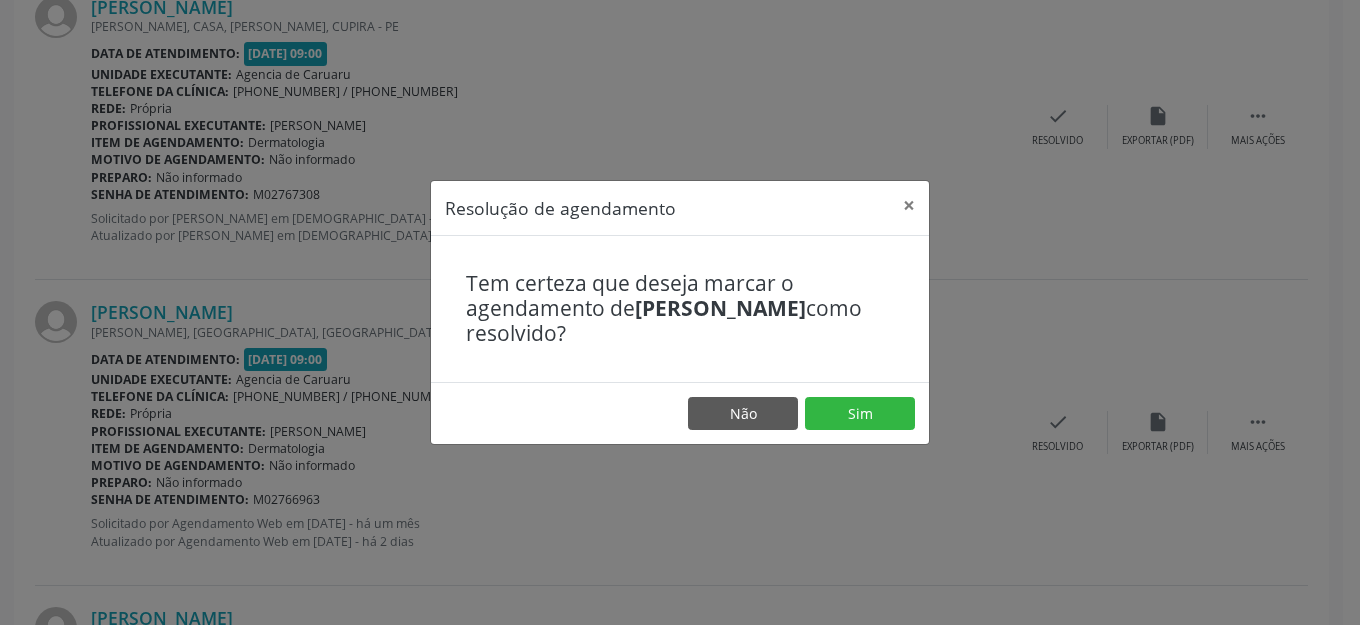click on "Não Sim" at bounding box center (680, 413) 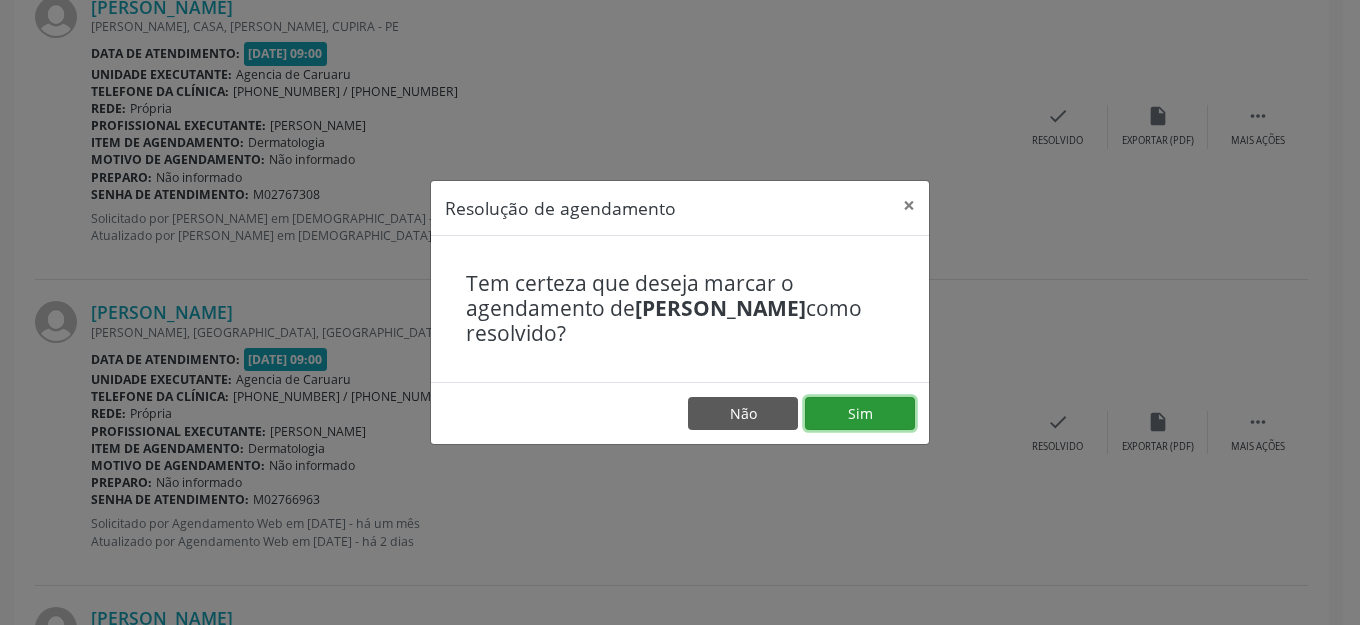 click on "Sim" at bounding box center [860, 414] 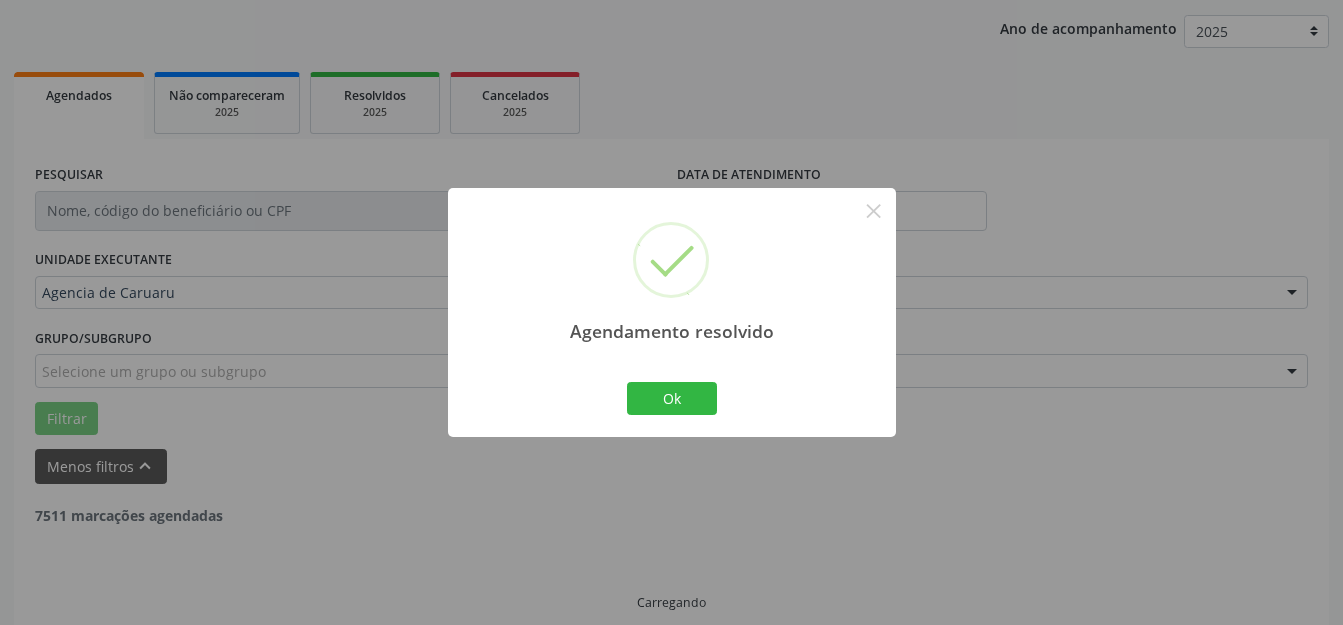 scroll, scrollTop: 248, scrollLeft: 0, axis: vertical 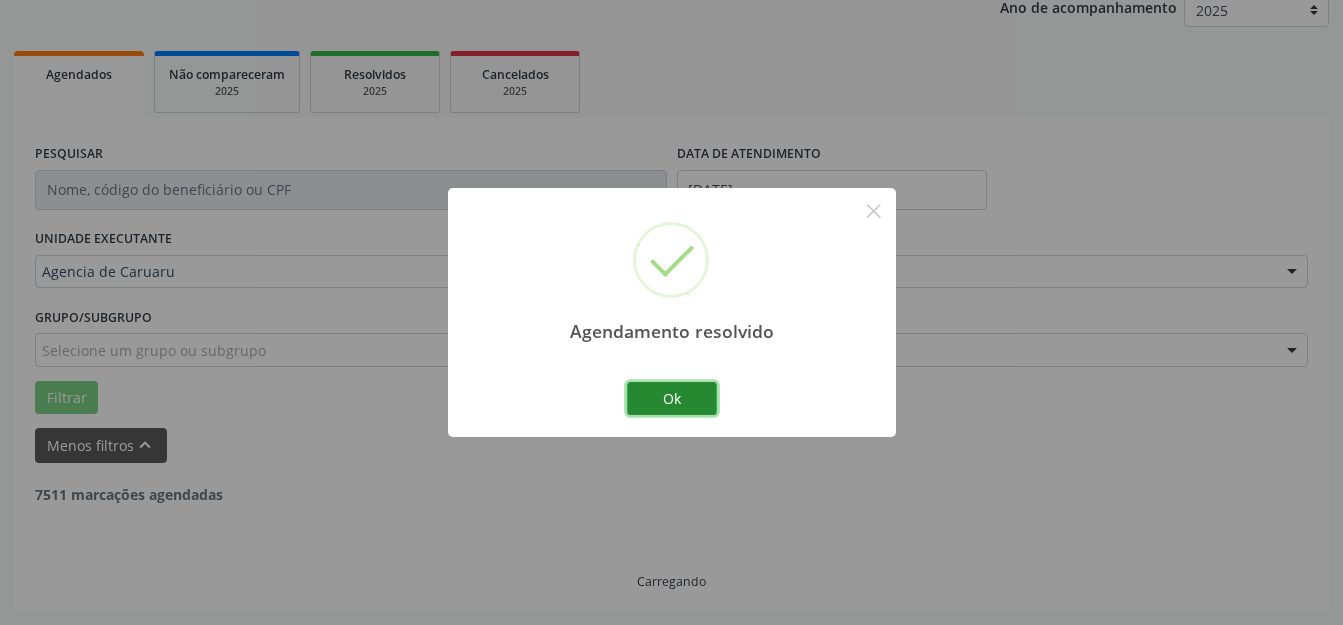 click on "Ok" at bounding box center (672, 399) 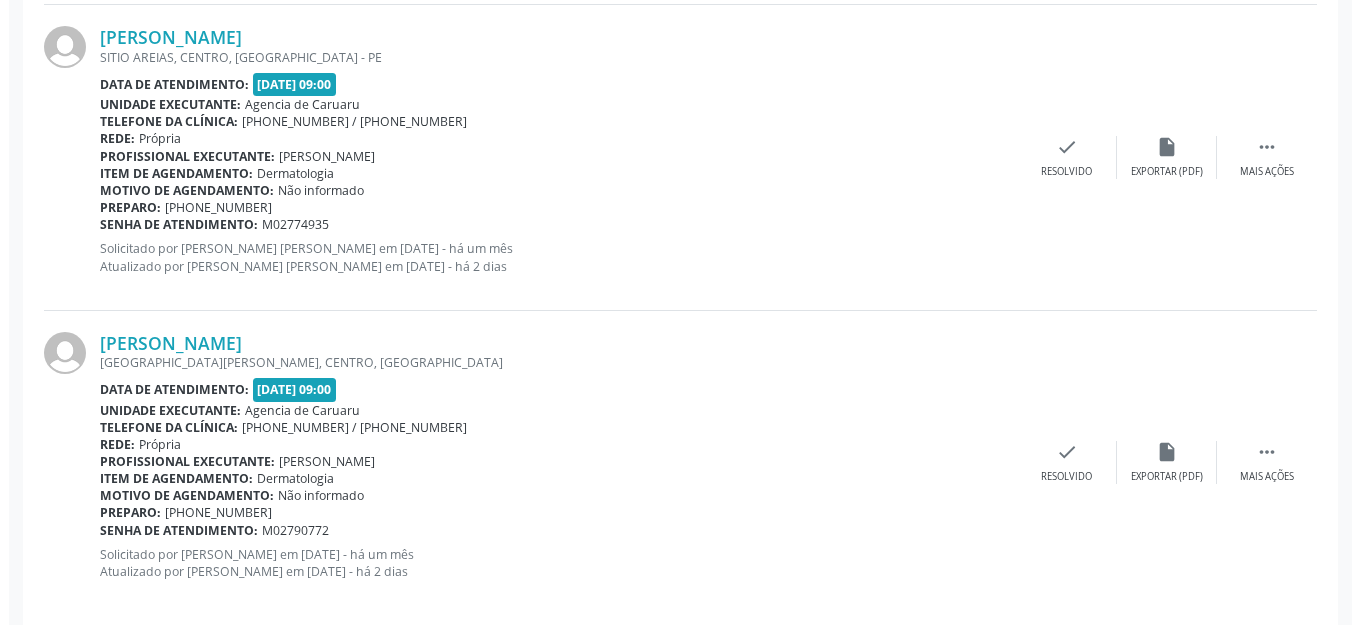 scroll, scrollTop: 4472, scrollLeft: 0, axis: vertical 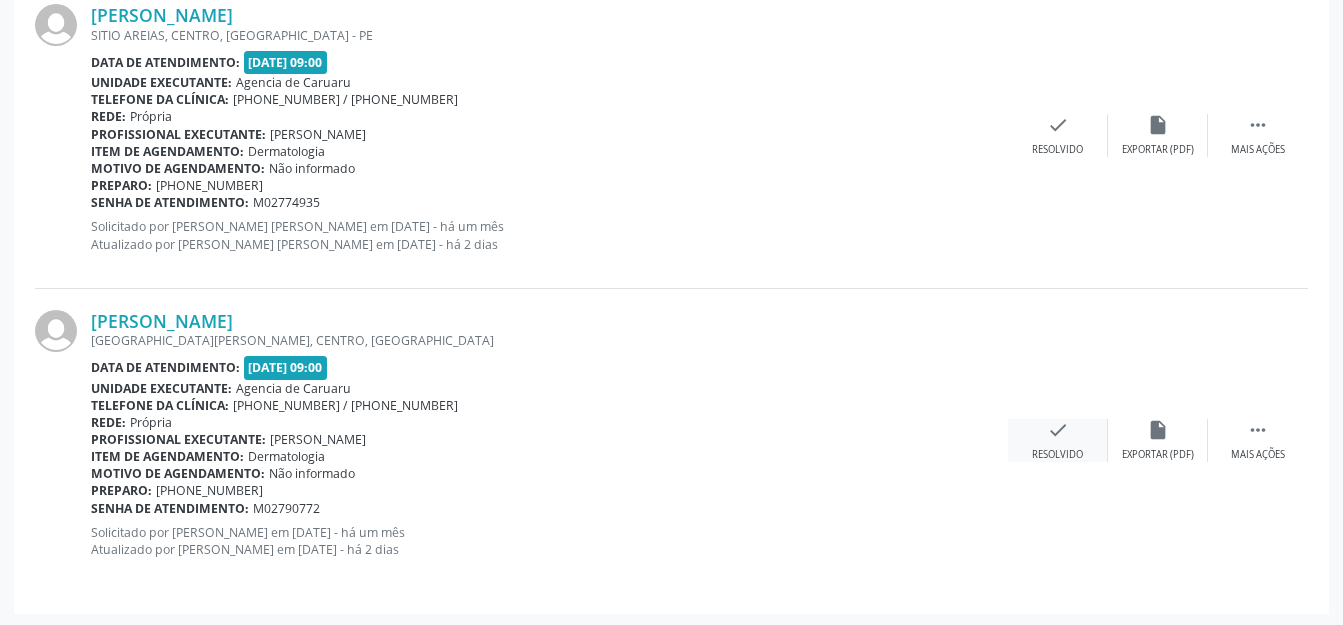 click on "check
Resolvido" at bounding box center [1058, 440] 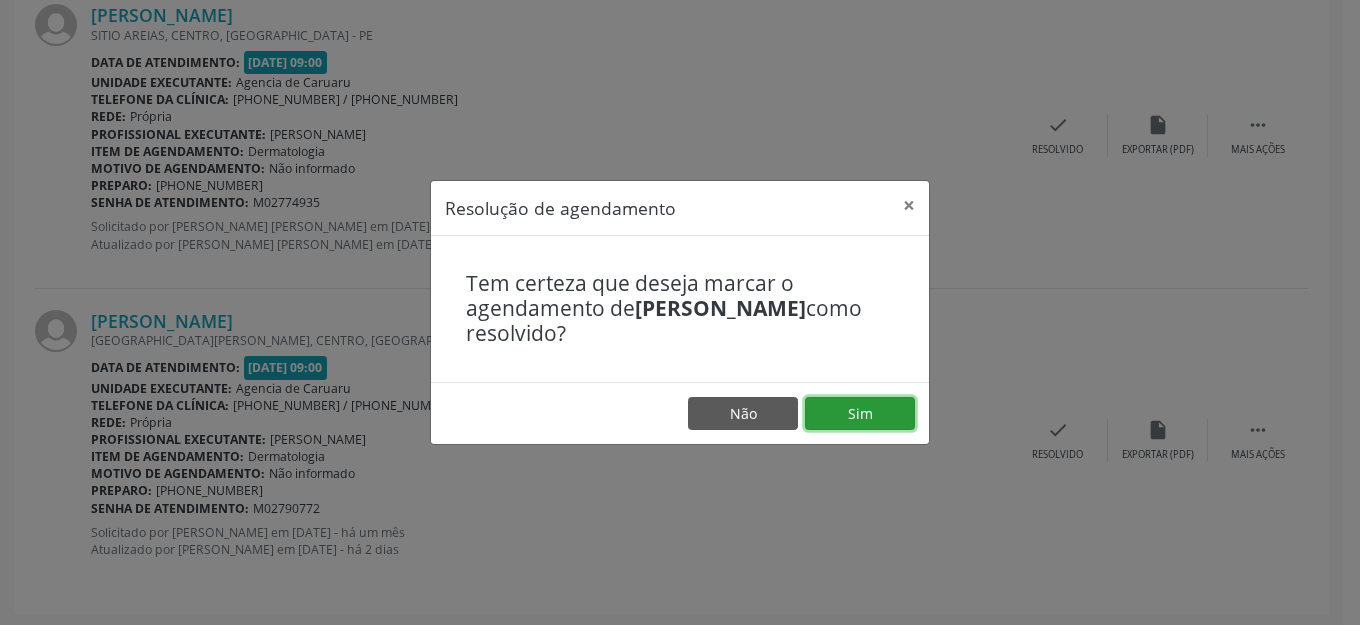 click on "Sim" at bounding box center [860, 414] 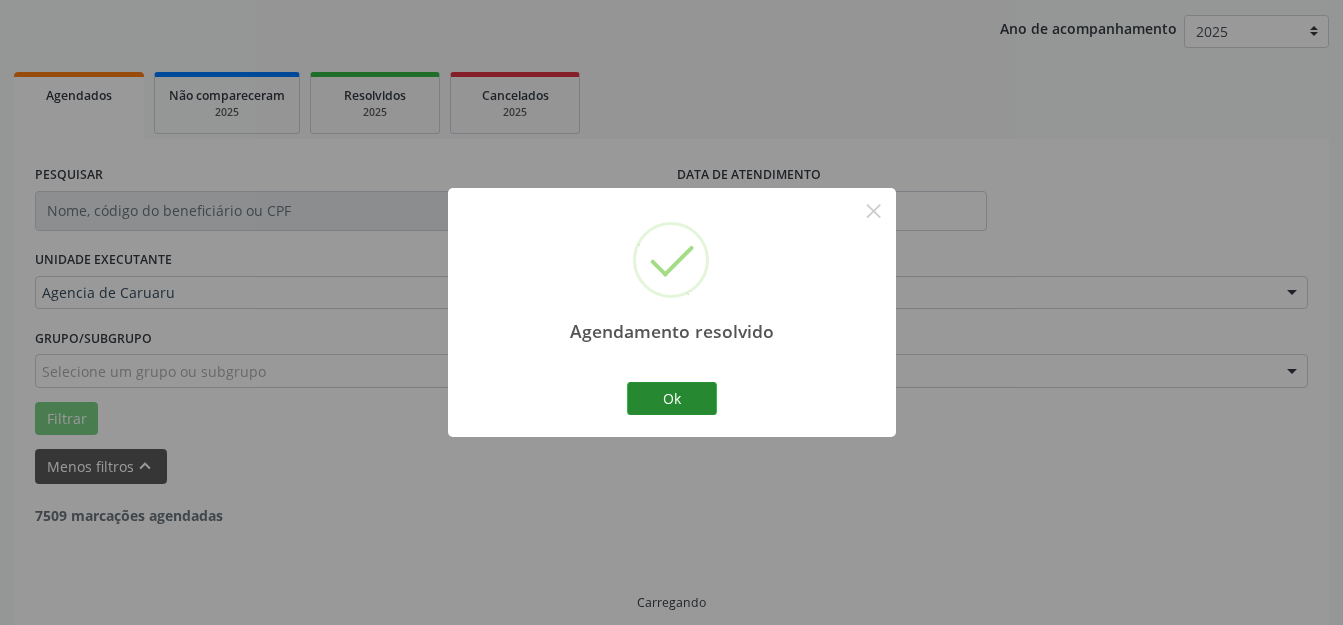 scroll, scrollTop: 248, scrollLeft: 0, axis: vertical 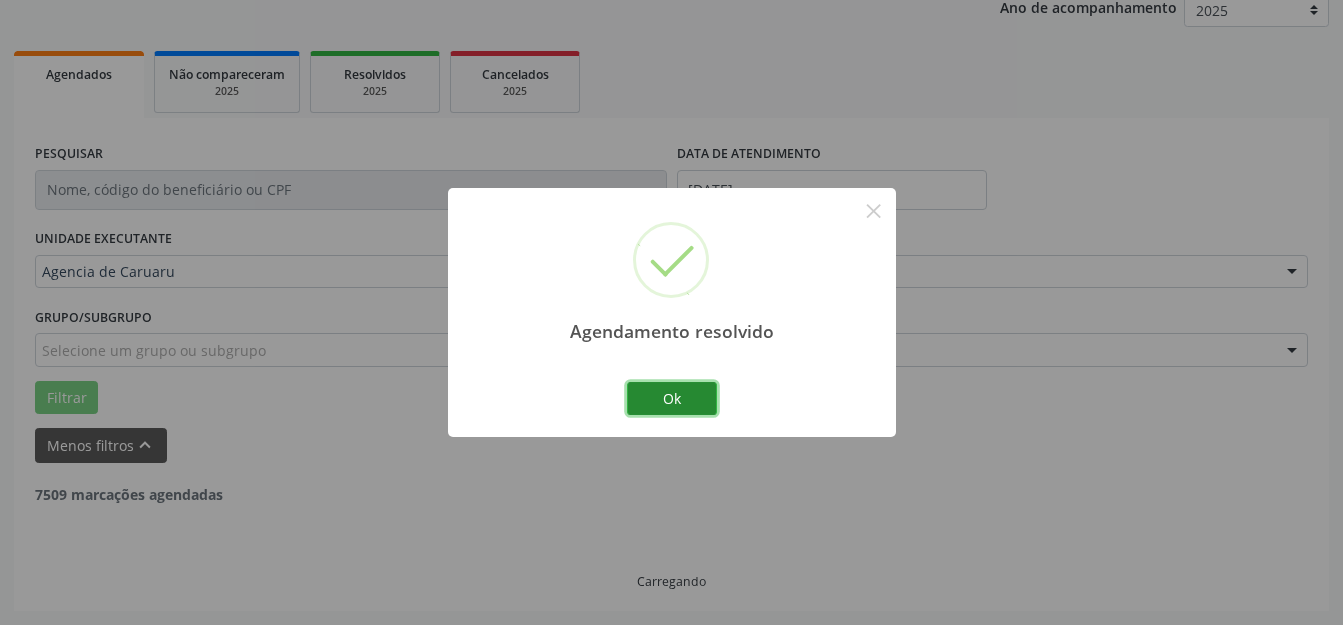 click on "Ok" at bounding box center [672, 399] 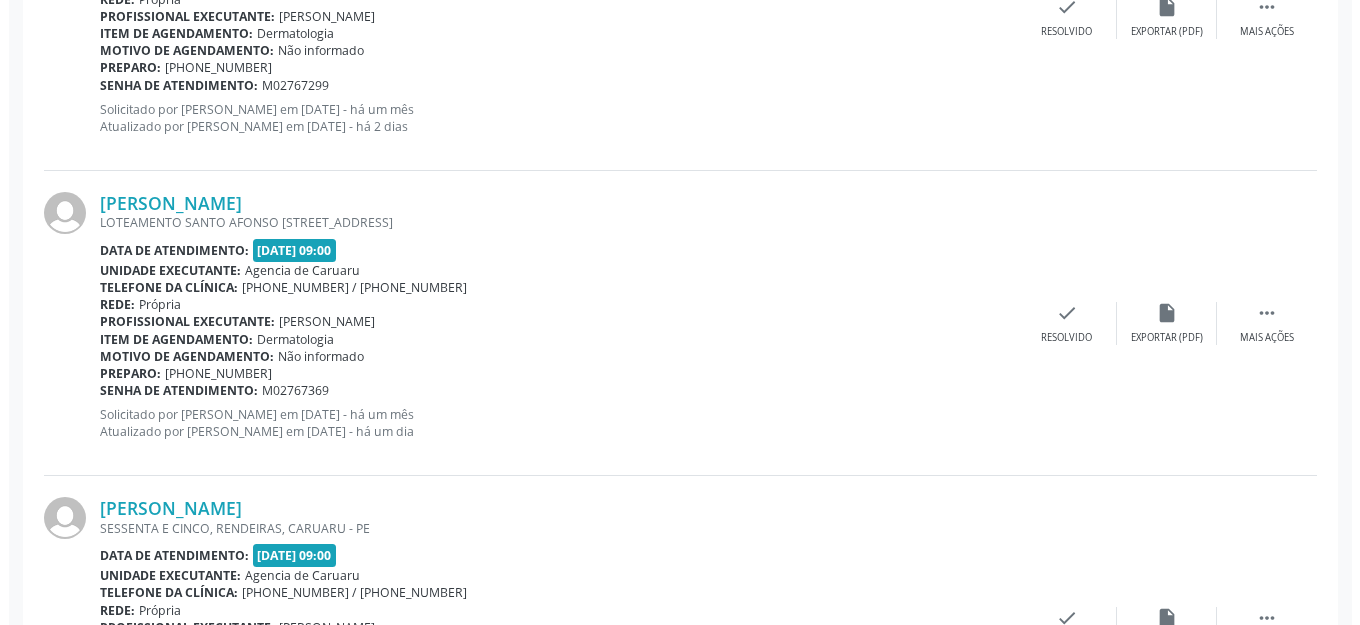 scroll, scrollTop: 3367, scrollLeft: 0, axis: vertical 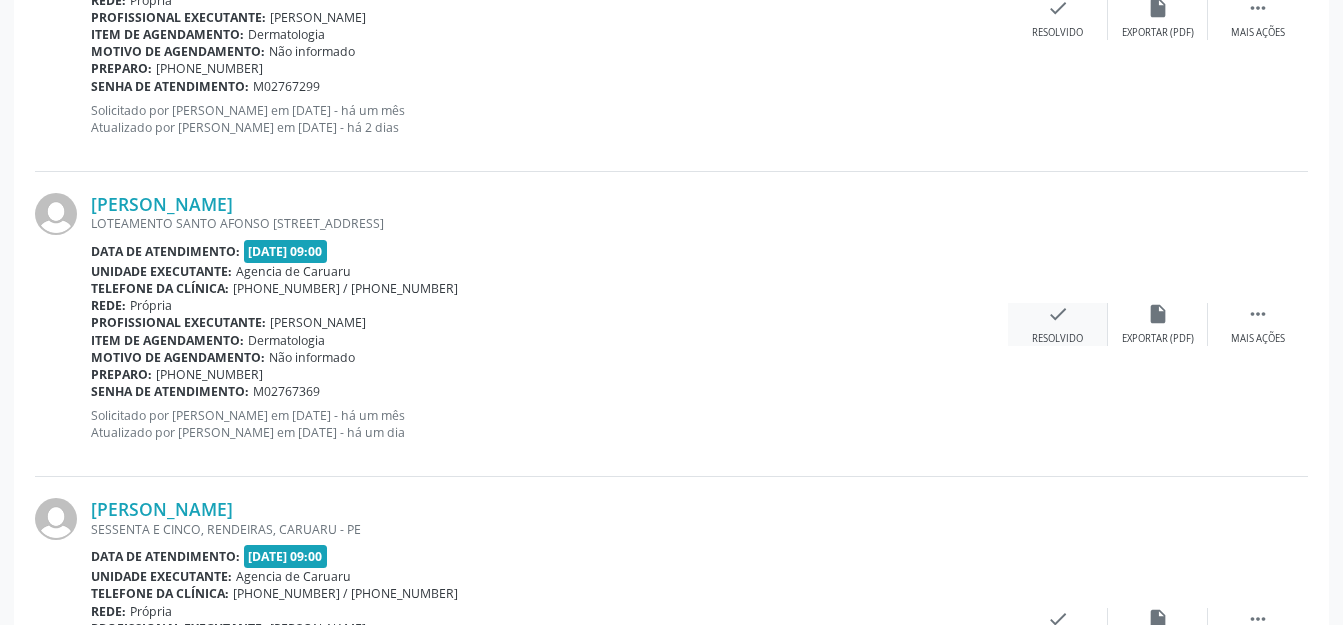 click on "check
Resolvido" at bounding box center (1058, 324) 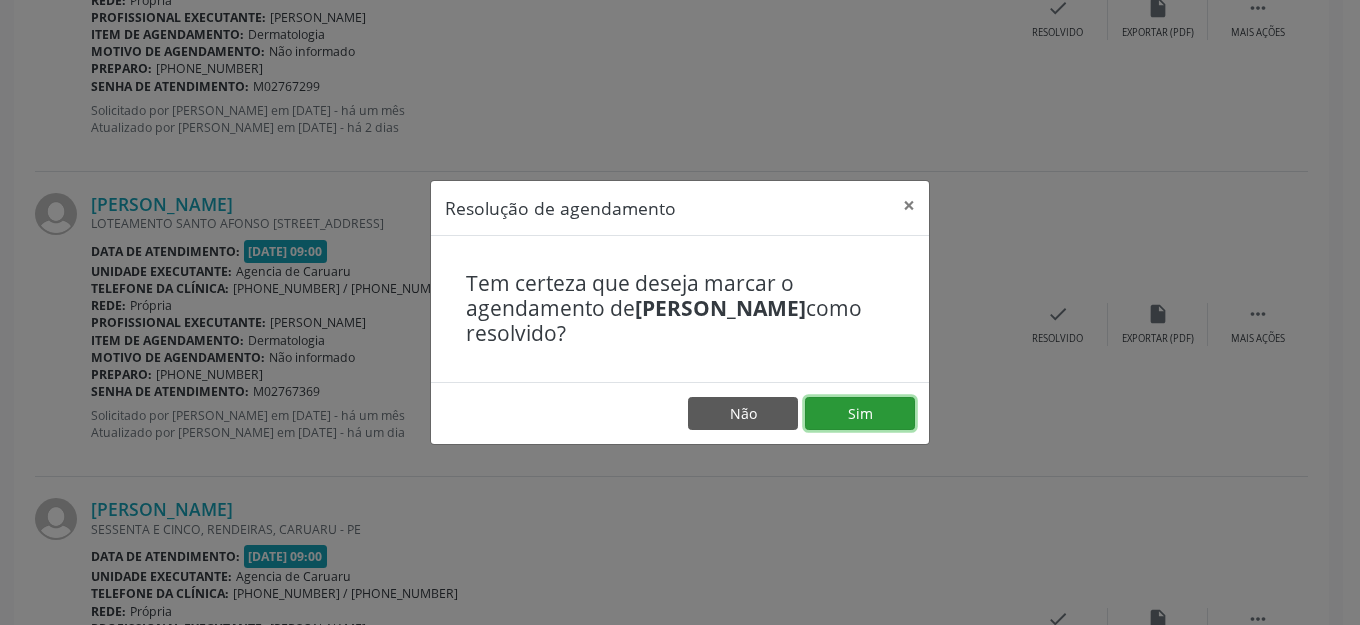 click on "Sim" at bounding box center [860, 414] 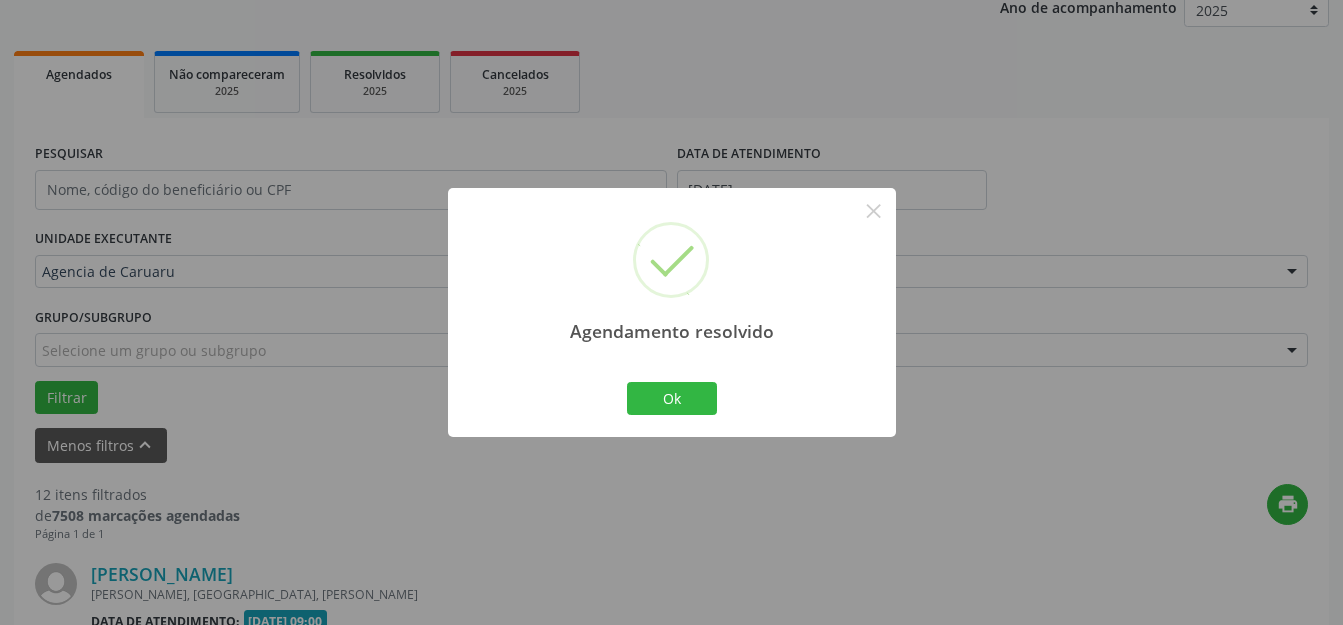 scroll, scrollTop: 3367, scrollLeft: 0, axis: vertical 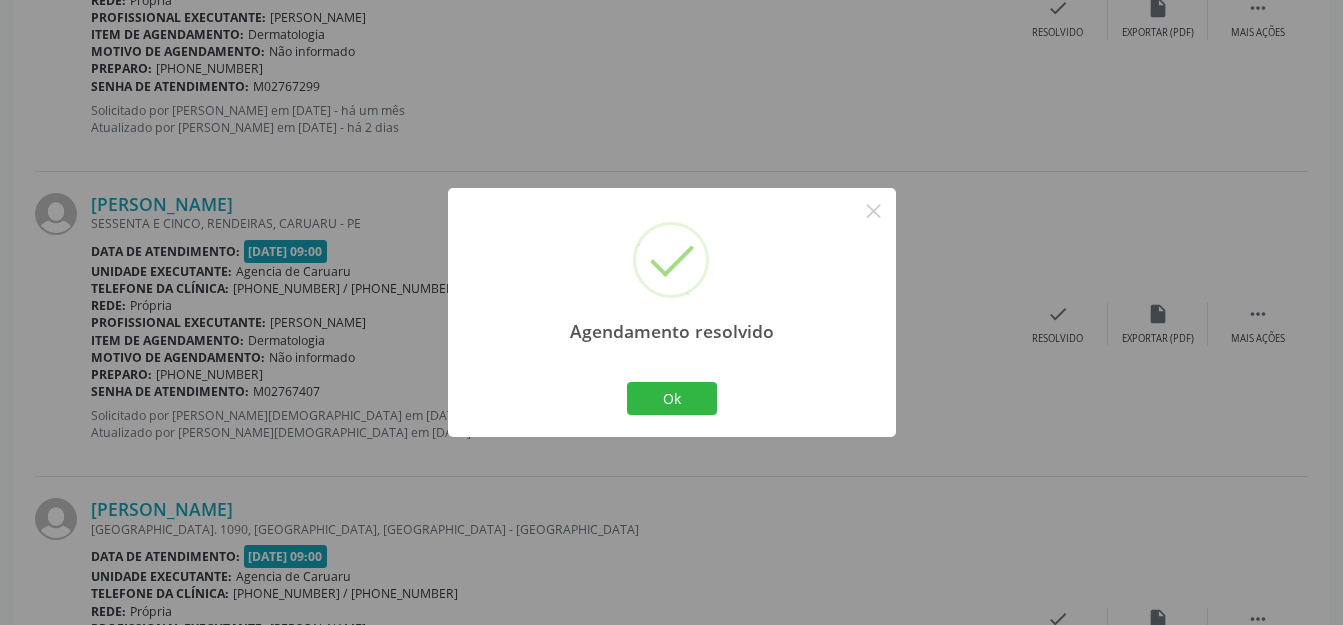 click on "Ok Cancel" at bounding box center (671, 398) 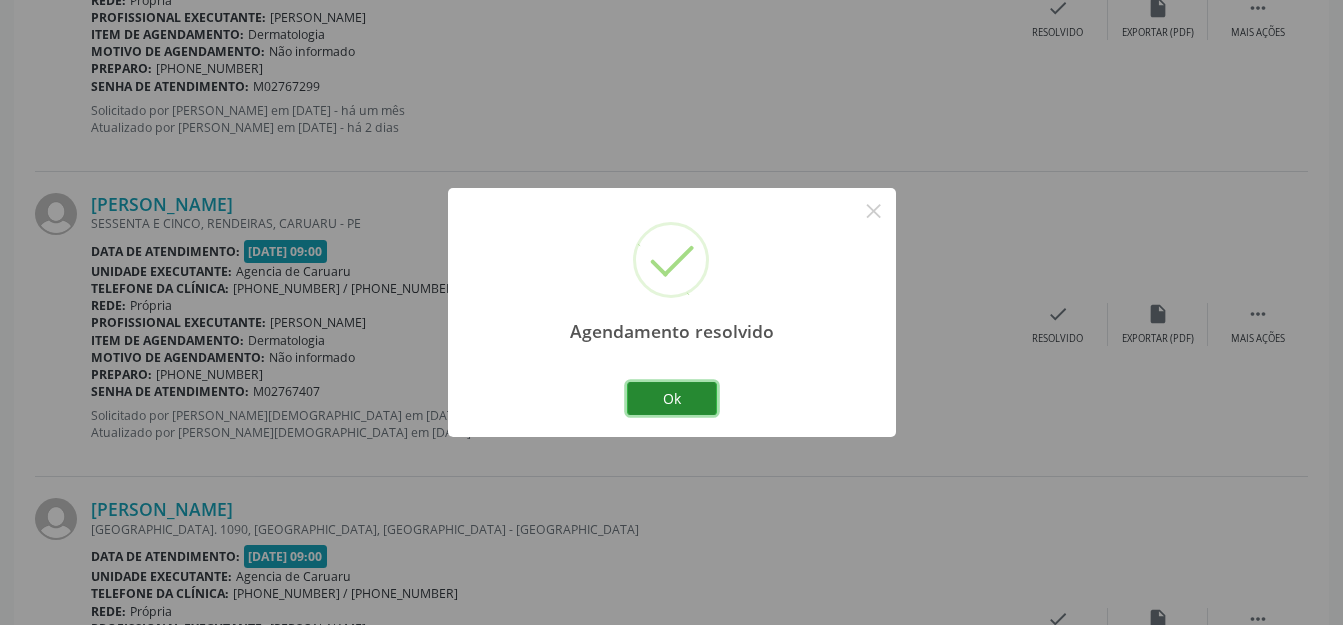 click on "Ok" at bounding box center (672, 399) 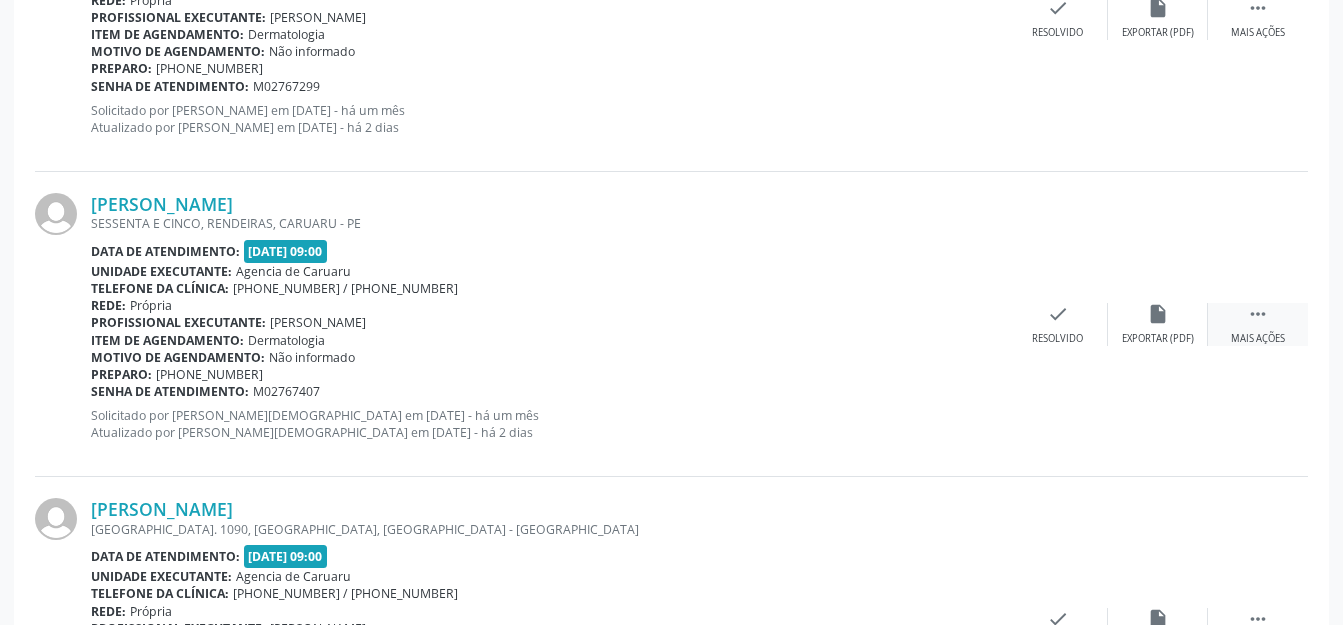 click on "" at bounding box center (1258, 314) 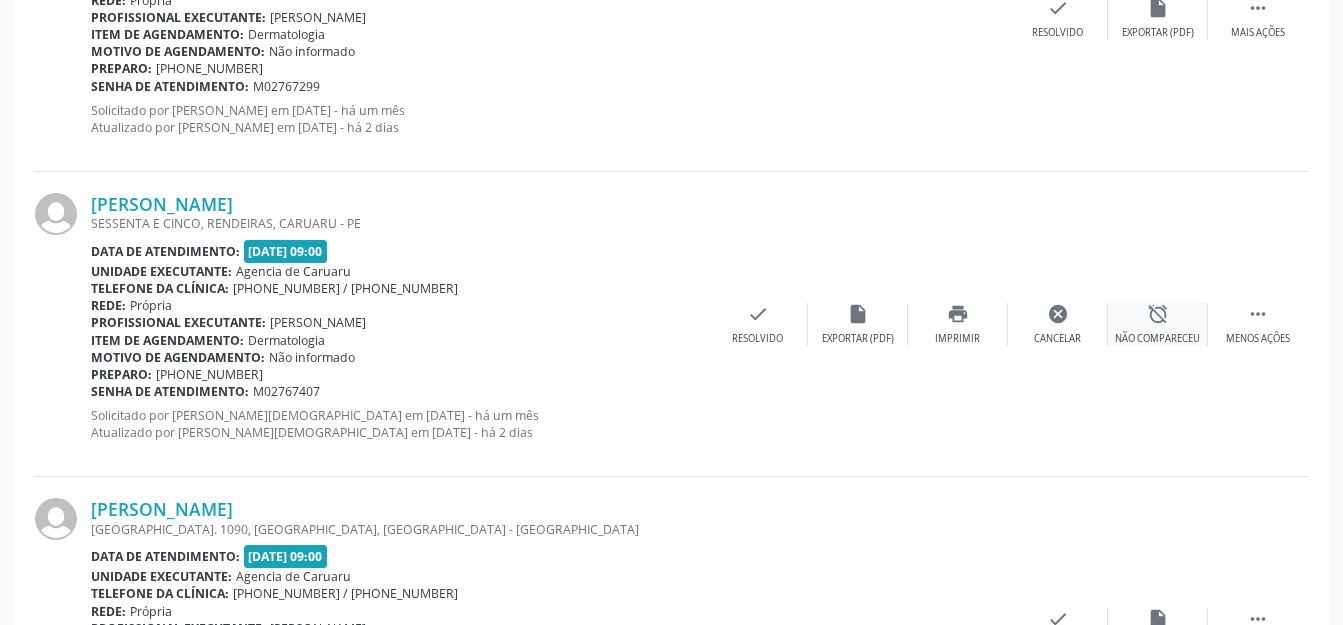 click on "alarm_off" at bounding box center (1158, 314) 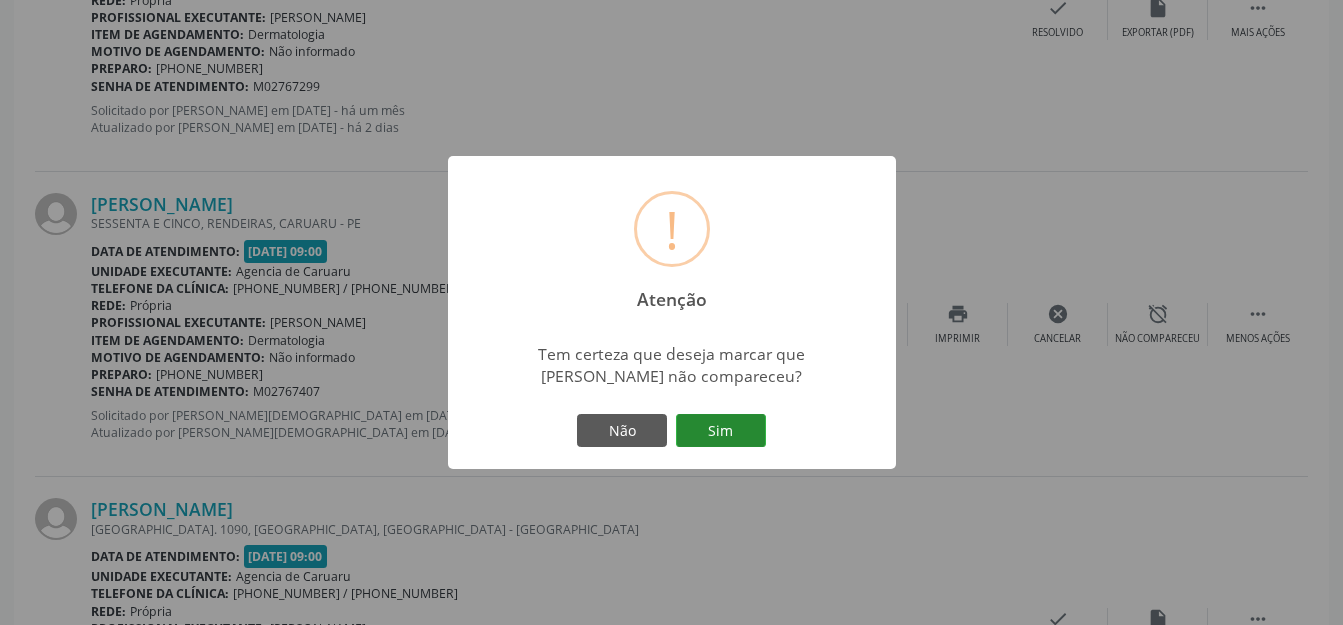 click on "Sim" at bounding box center [721, 431] 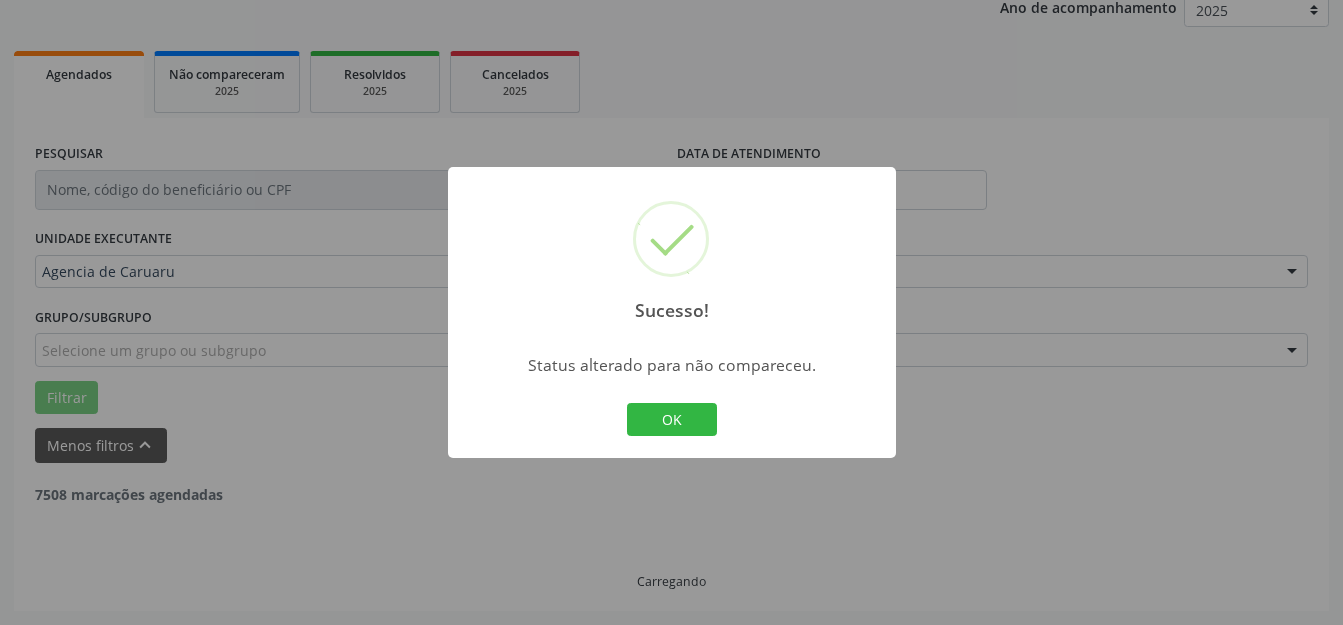 scroll, scrollTop: 248, scrollLeft: 0, axis: vertical 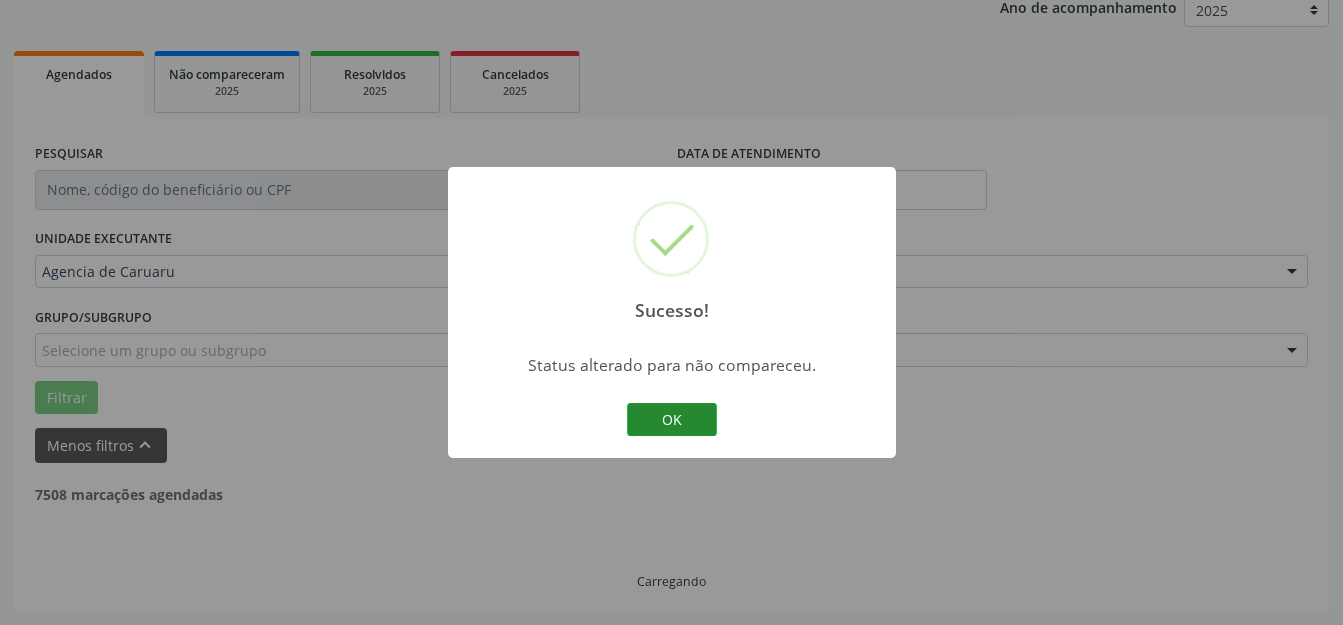click on "OK" at bounding box center (672, 420) 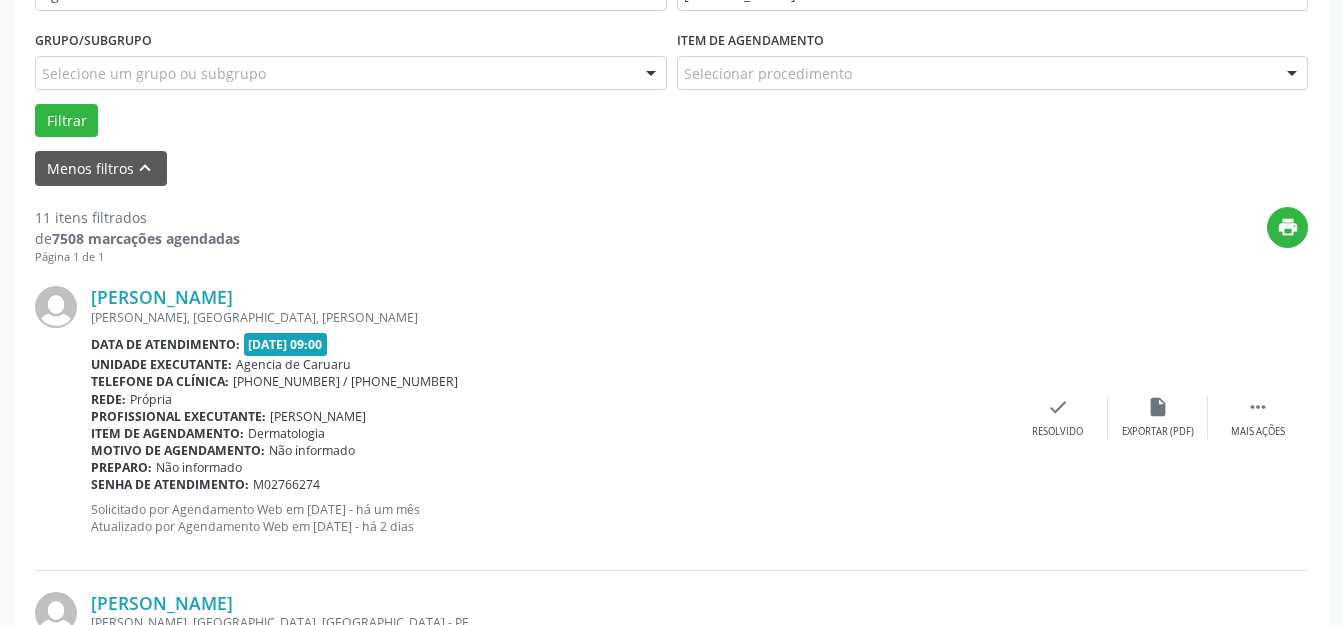 scroll, scrollTop: 548, scrollLeft: 0, axis: vertical 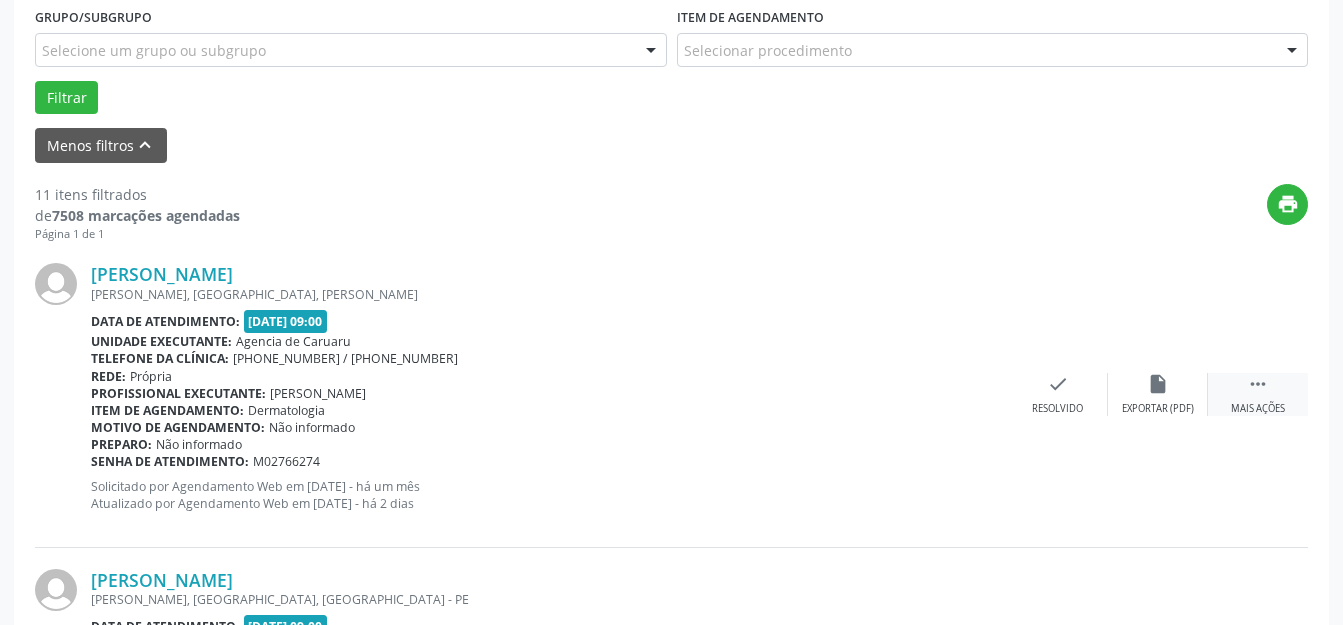 click on "" at bounding box center (1258, 384) 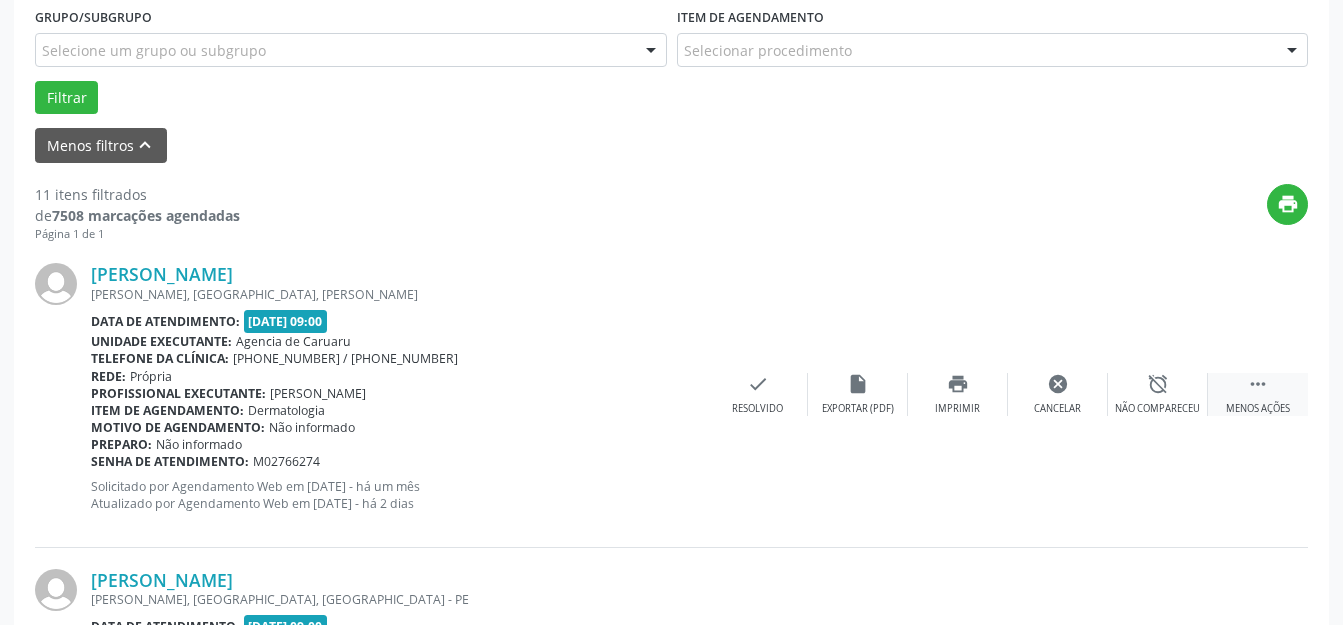 click on "alarm_off
Não compareceu" at bounding box center [1158, 394] 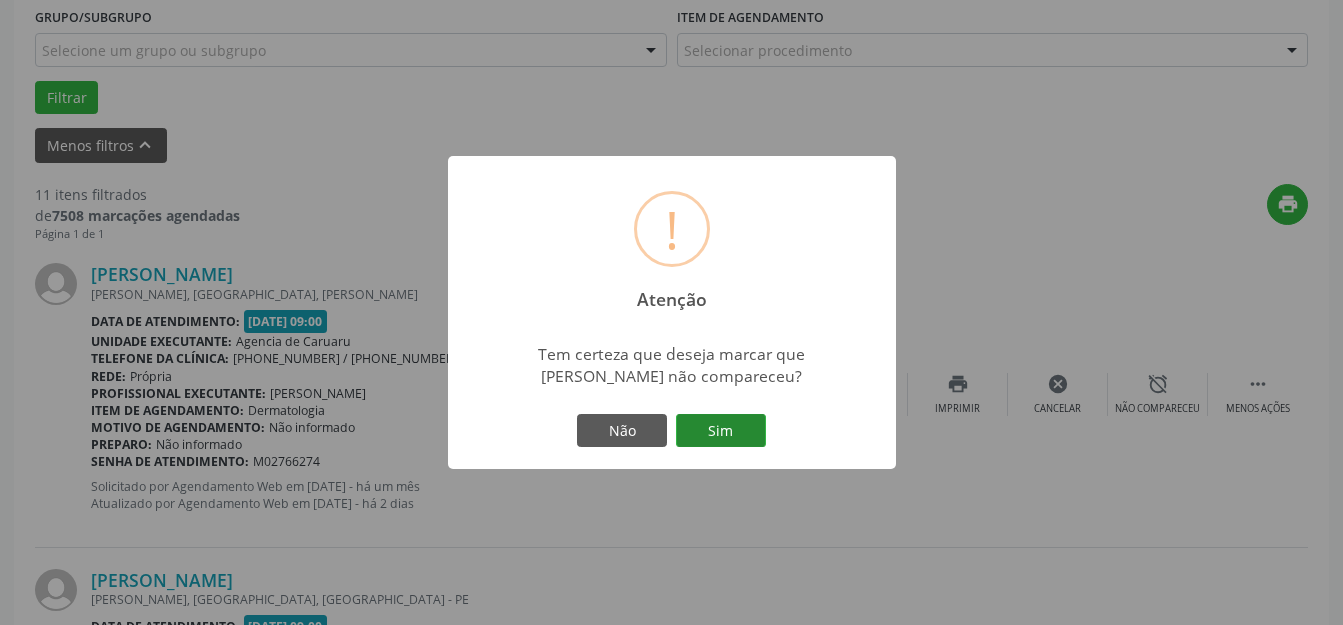 click on "Sim" at bounding box center (721, 431) 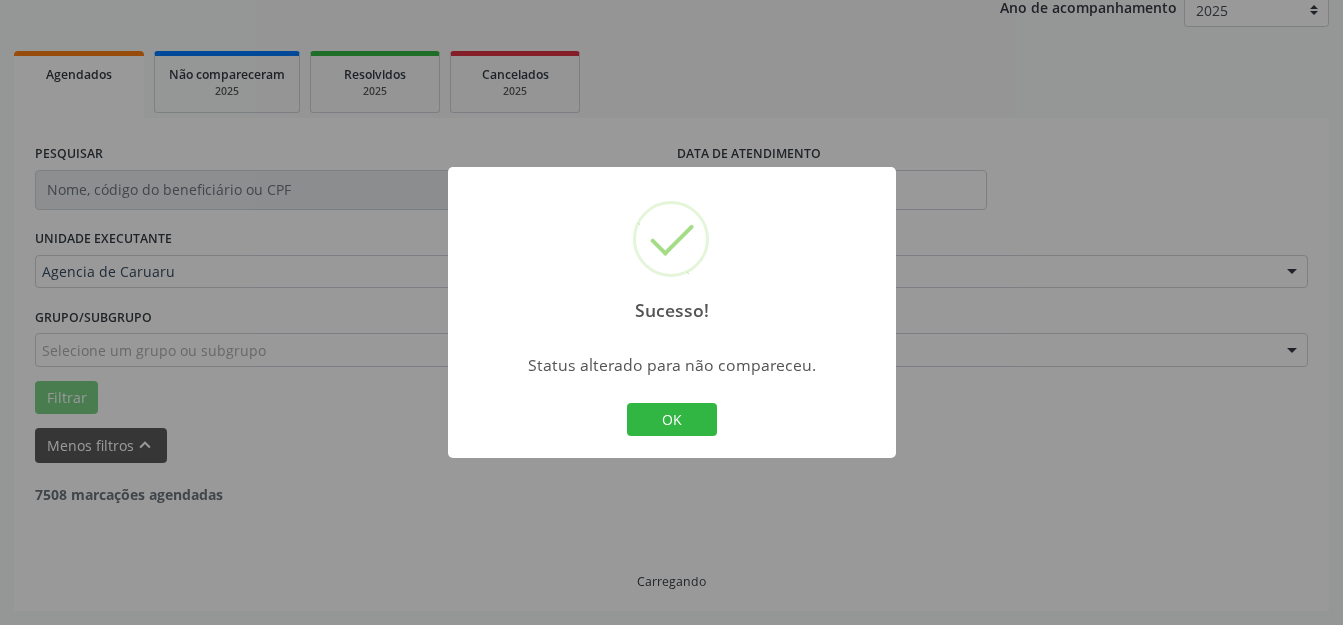 scroll, scrollTop: 248, scrollLeft: 0, axis: vertical 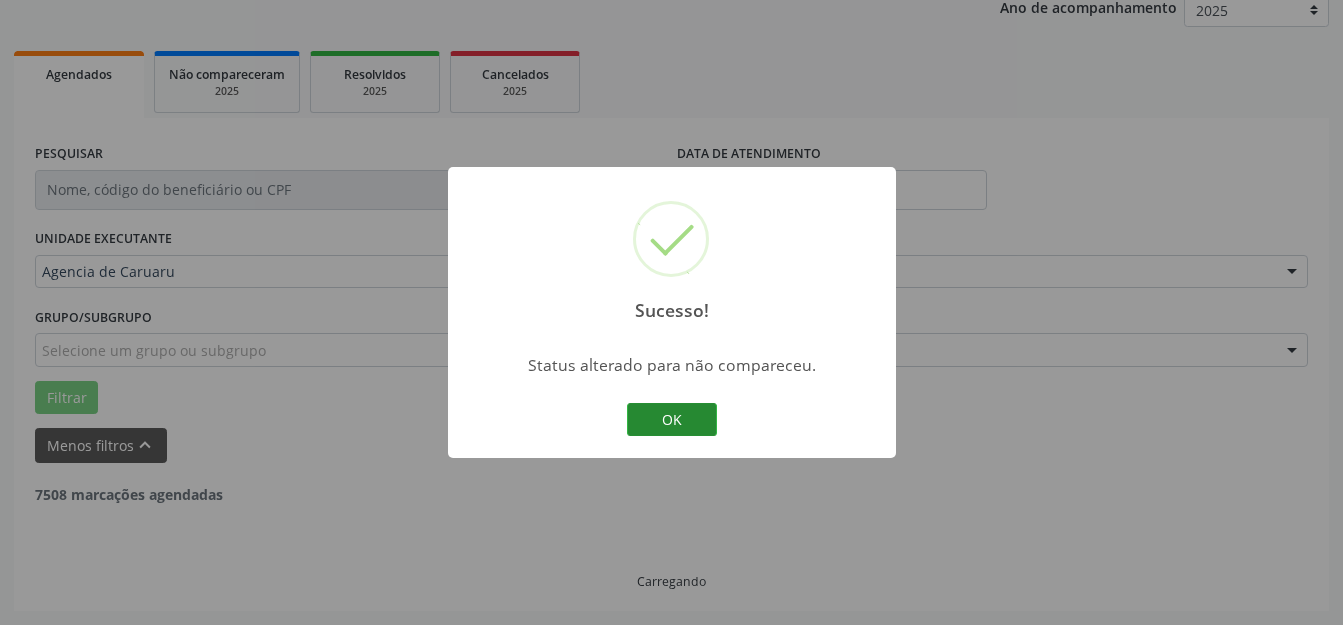 click on "OK" at bounding box center (672, 420) 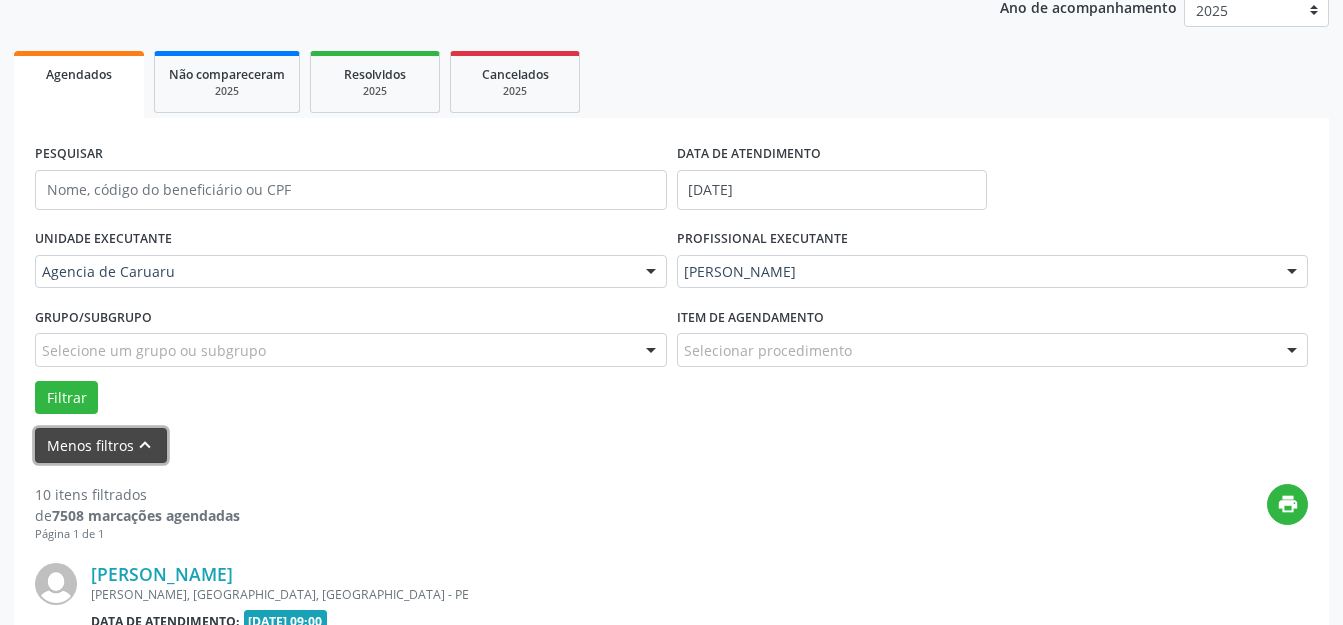 click on "Menos filtros
keyboard_arrow_up" at bounding box center [101, 445] 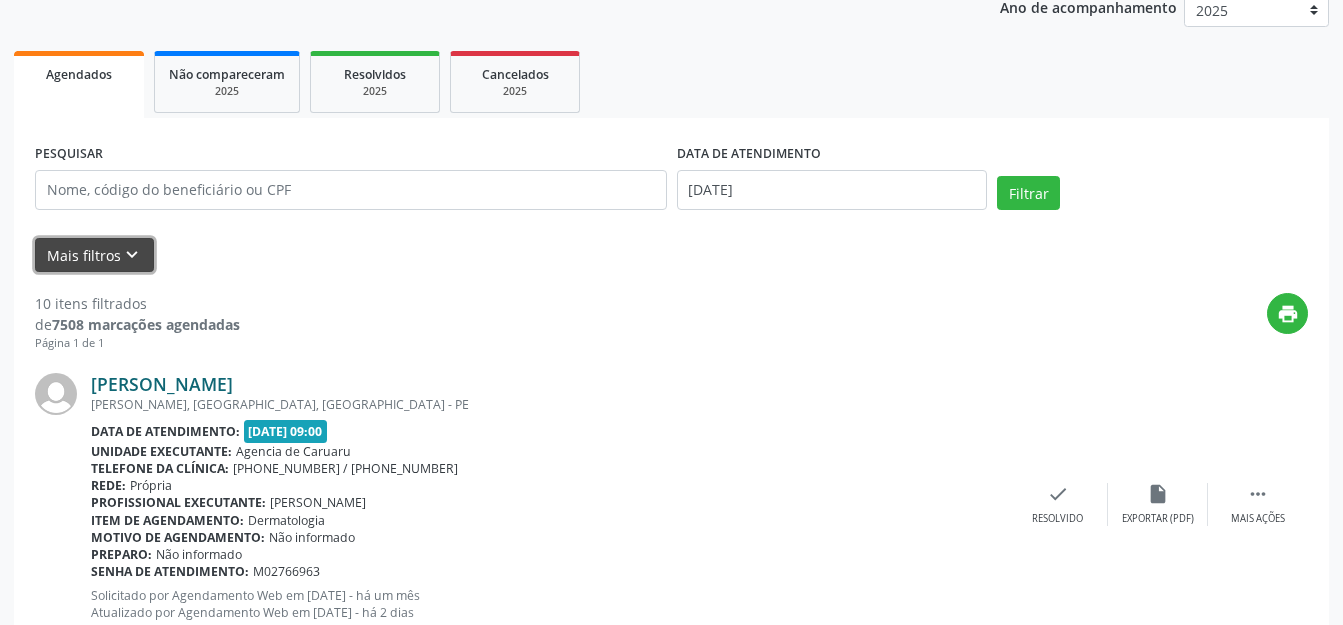scroll, scrollTop: 0, scrollLeft: 0, axis: both 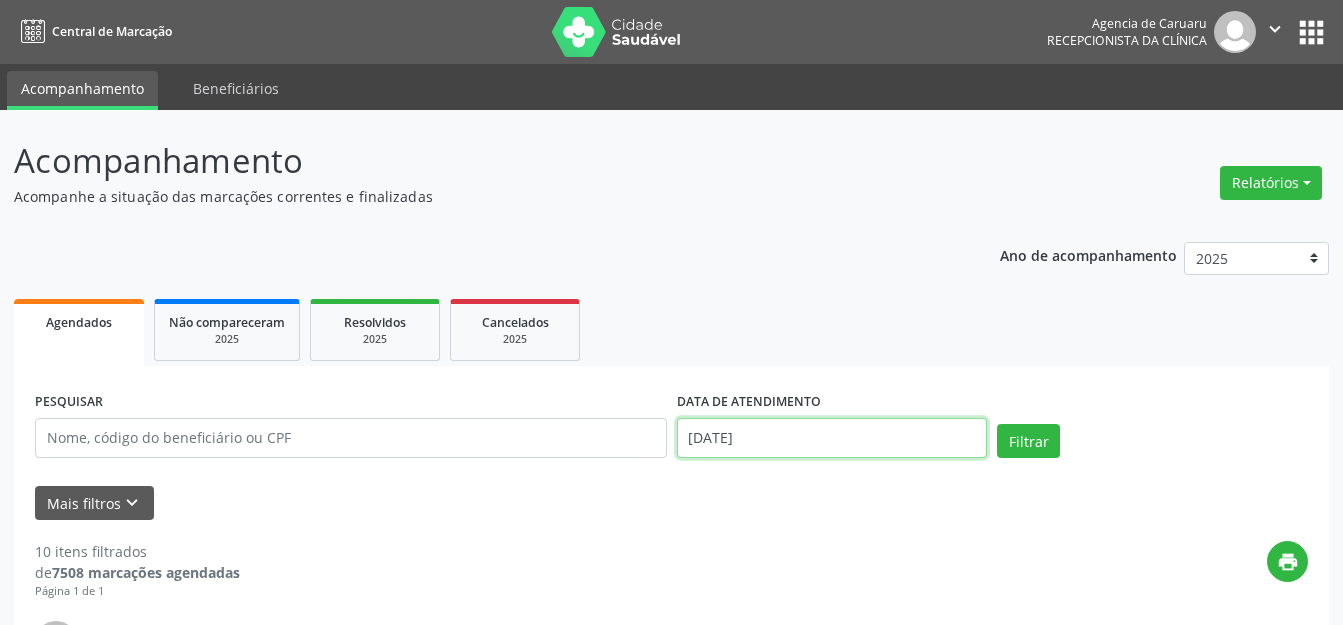 click on "[DATE]" at bounding box center [832, 438] 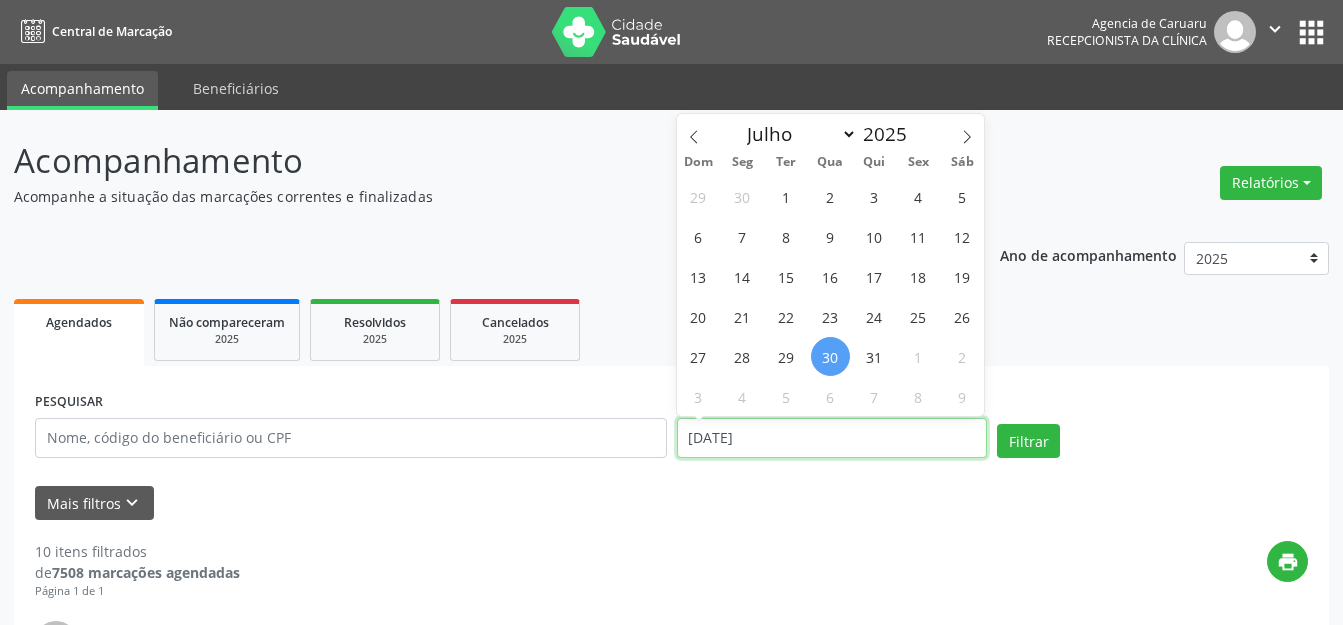 type 